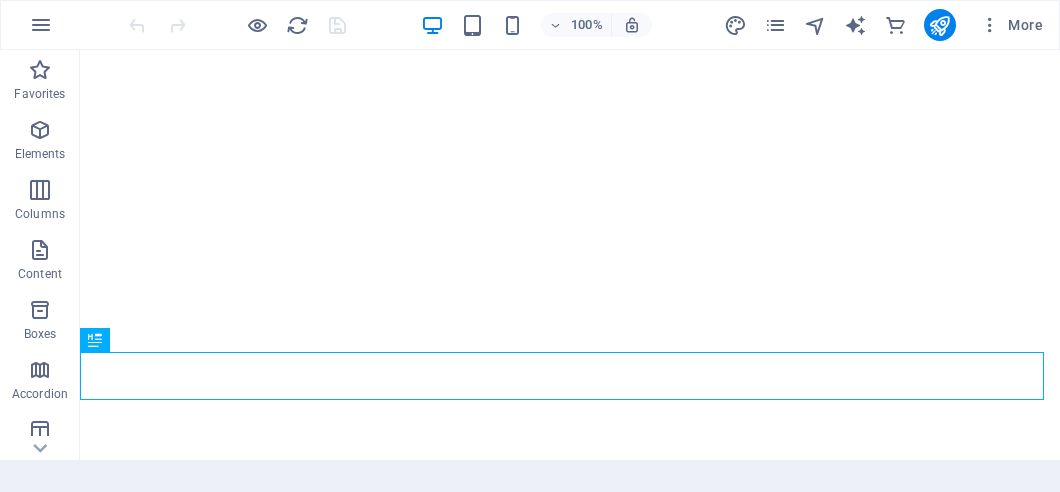 scroll, scrollTop: 0, scrollLeft: 0, axis: both 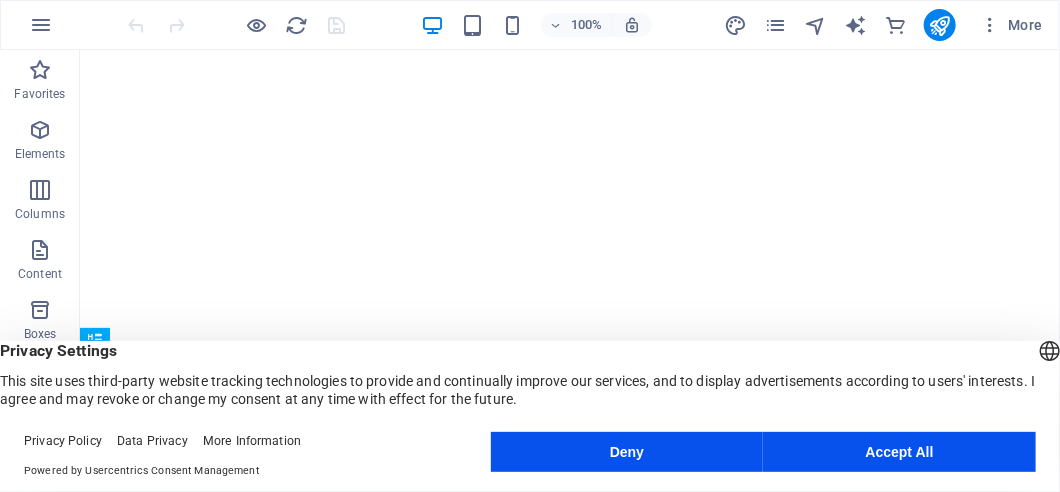 click on "Accept All" at bounding box center (899, 452) 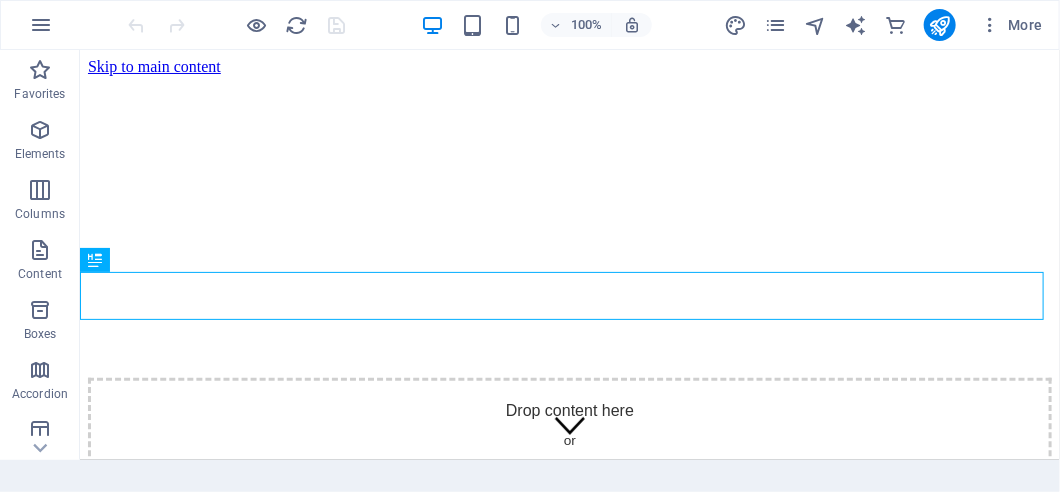 scroll, scrollTop: 80, scrollLeft: 0, axis: vertical 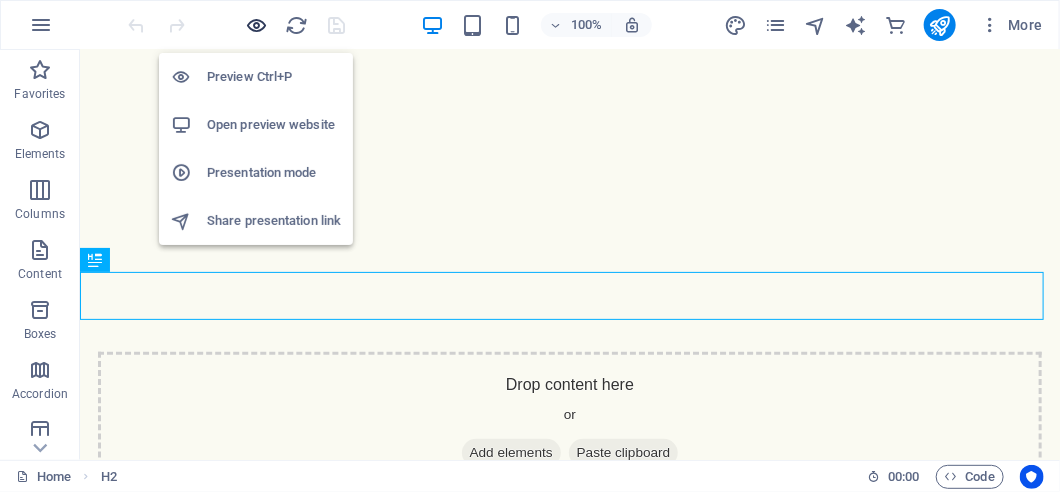 click at bounding box center (257, 25) 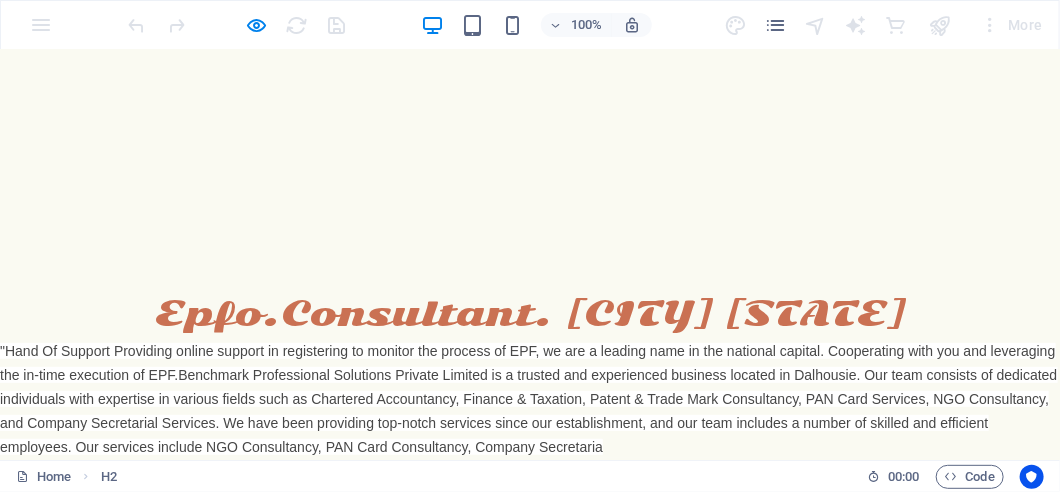 click on "Contact" at bounding box center [967, 497] 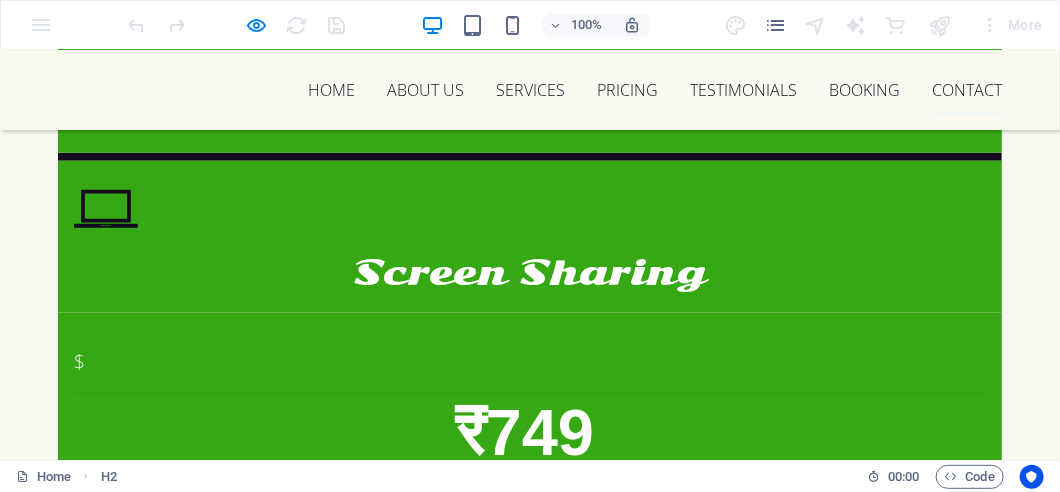 scroll, scrollTop: 11020, scrollLeft: 0, axis: vertical 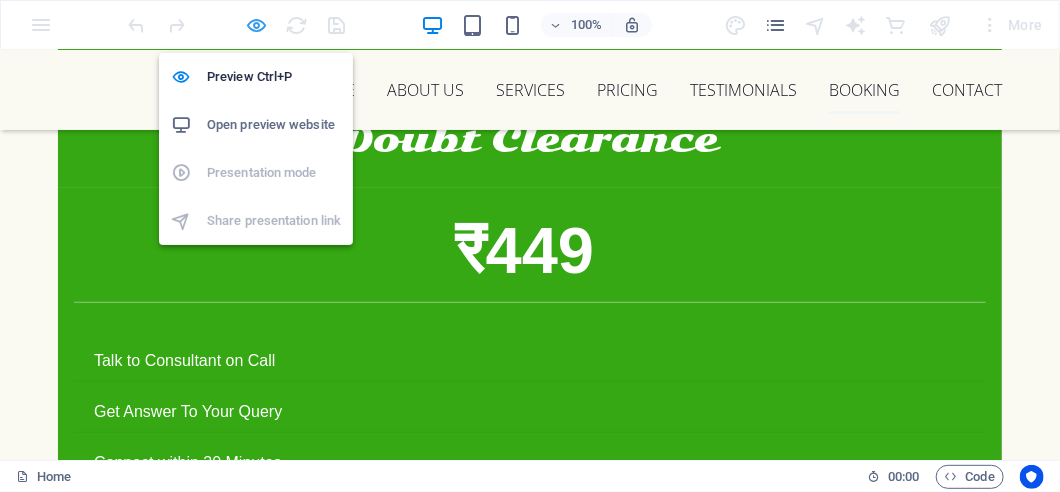 click at bounding box center (257, 25) 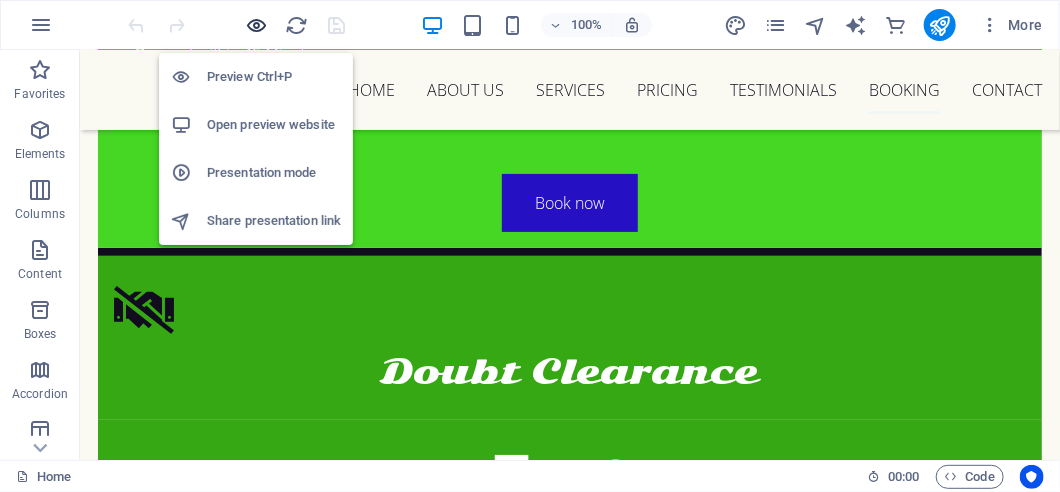 scroll, scrollTop: 10545, scrollLeft: 0, axis: vertical 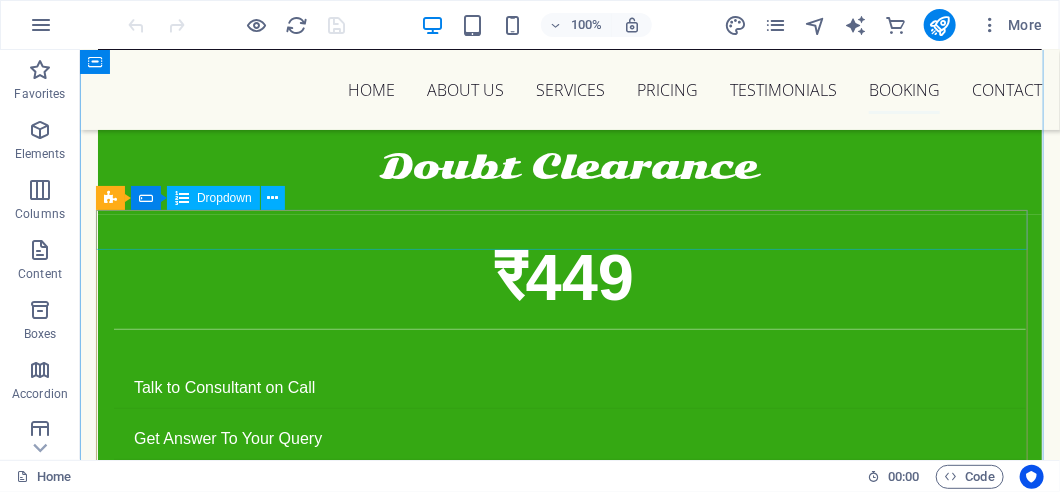 type 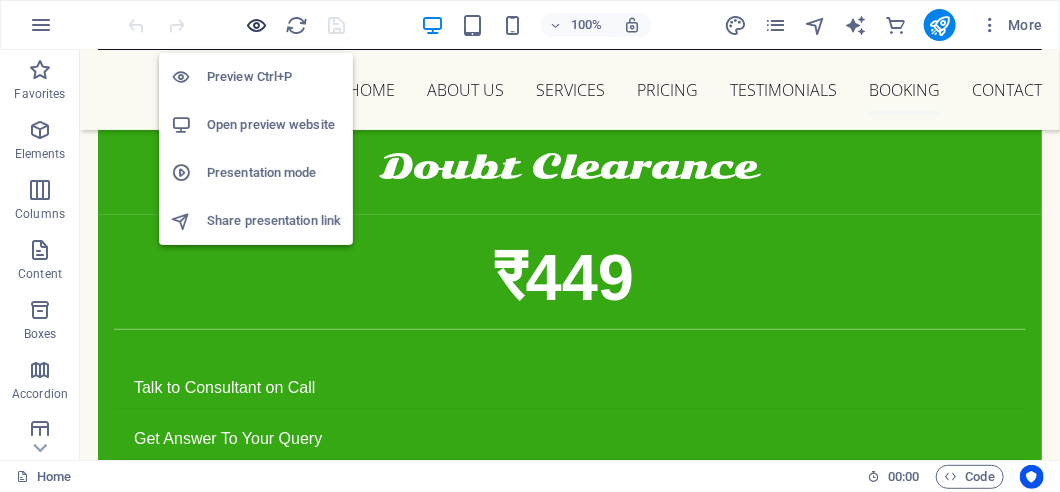 click at bounding box center [257, 25] 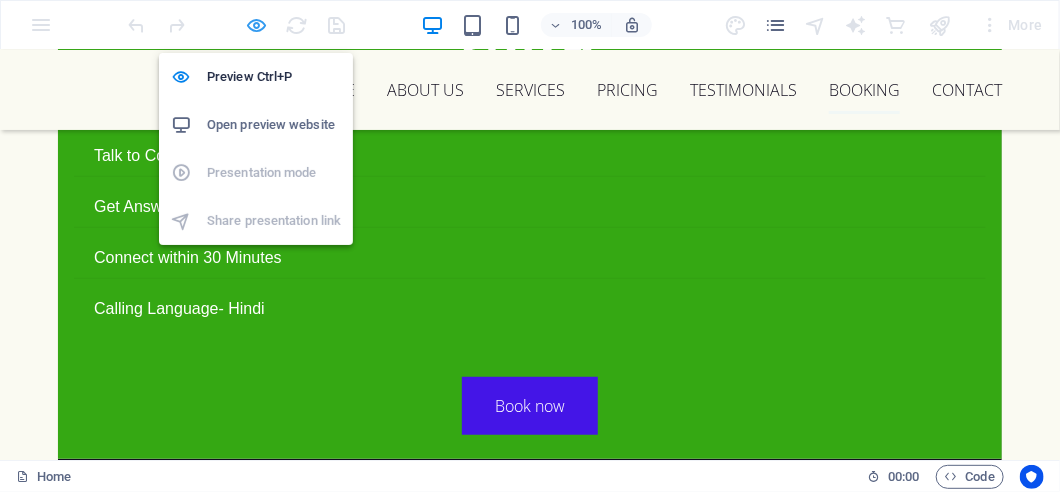 scroll, scrollTop: 10340, scrollLeft: 0, axis: vertical 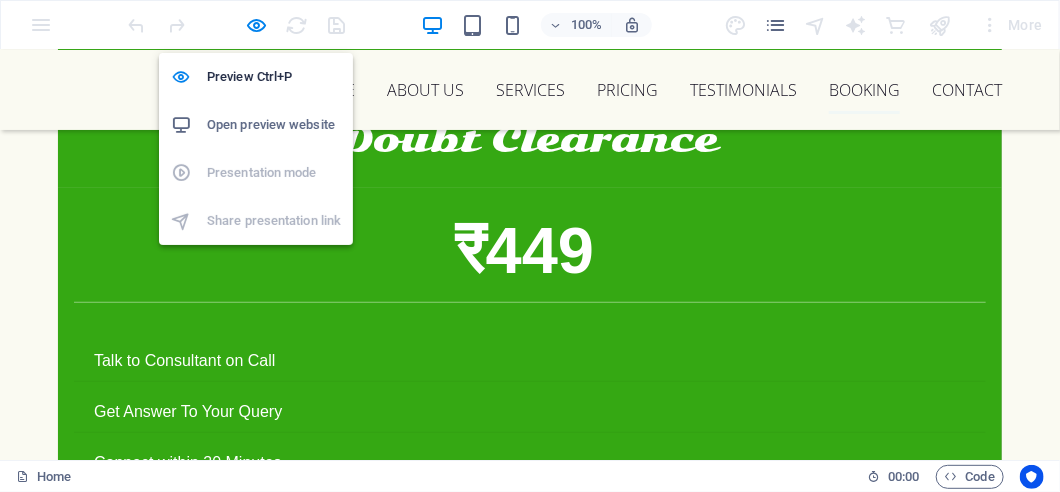click on "Preview Ctrl+P Open preview website Presentation mode Share presentation link" at bounding box center [256, 149] 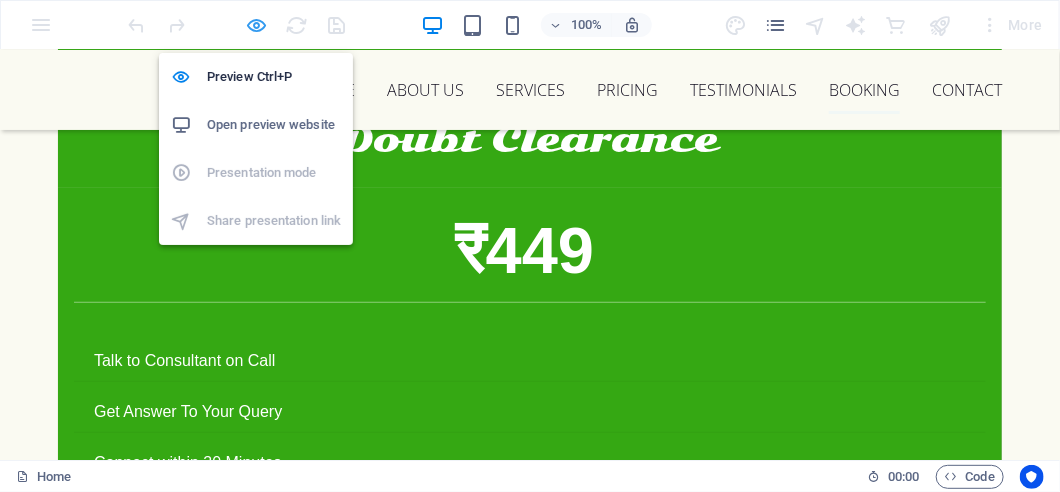 click at bounding box center (257, 25) 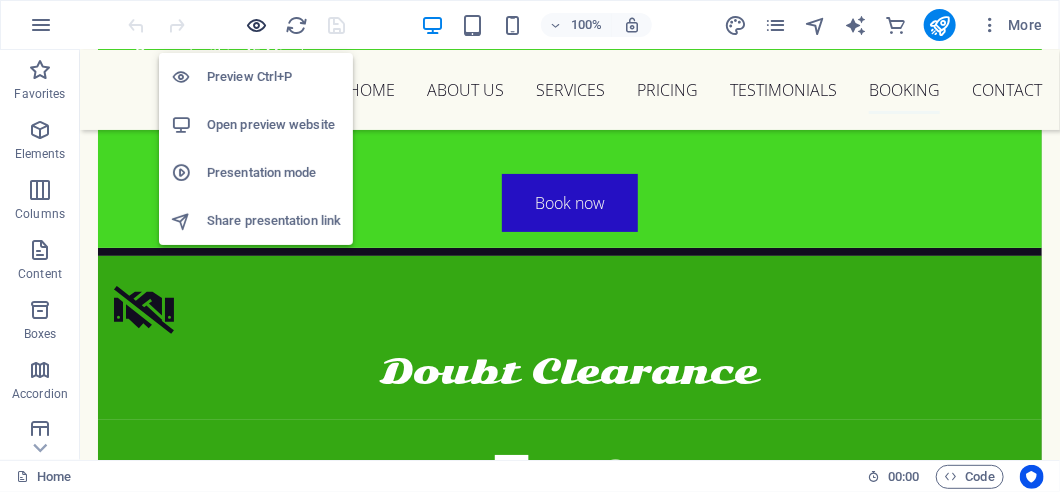 scroll, scrollTop: 10545, scrollLeft: 0, axis: vertical 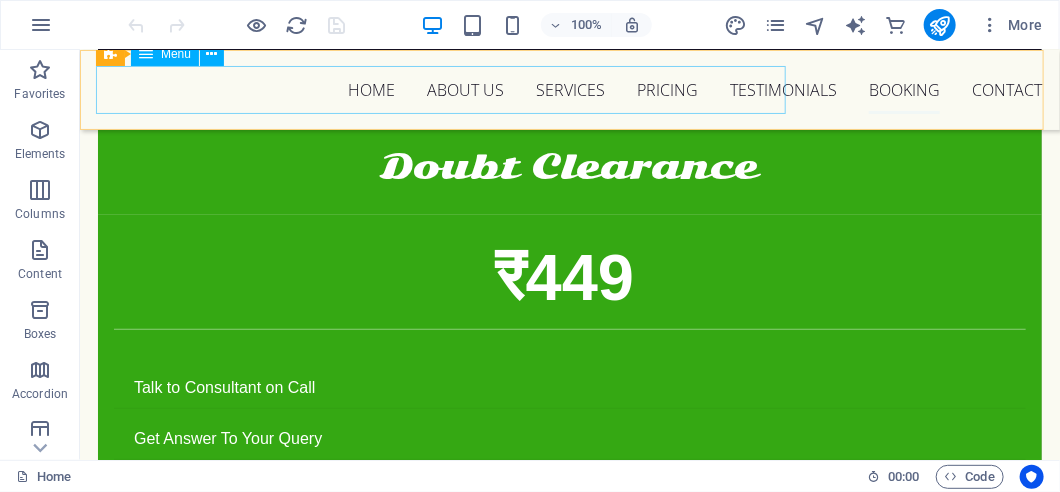 click on "Home About us Services Pricing Testimonials Booking Contact" at bounding box center (569, 89) 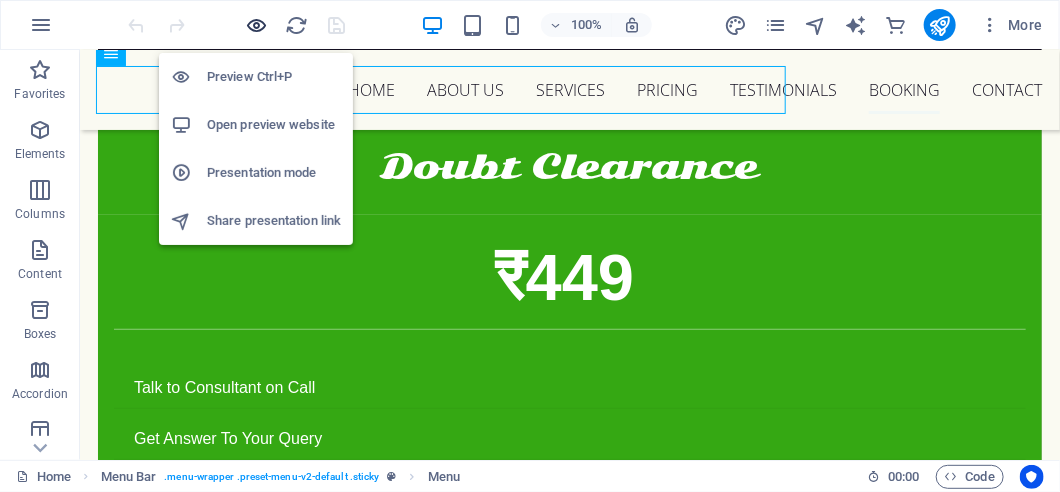 click at bounding box center [257, 25] 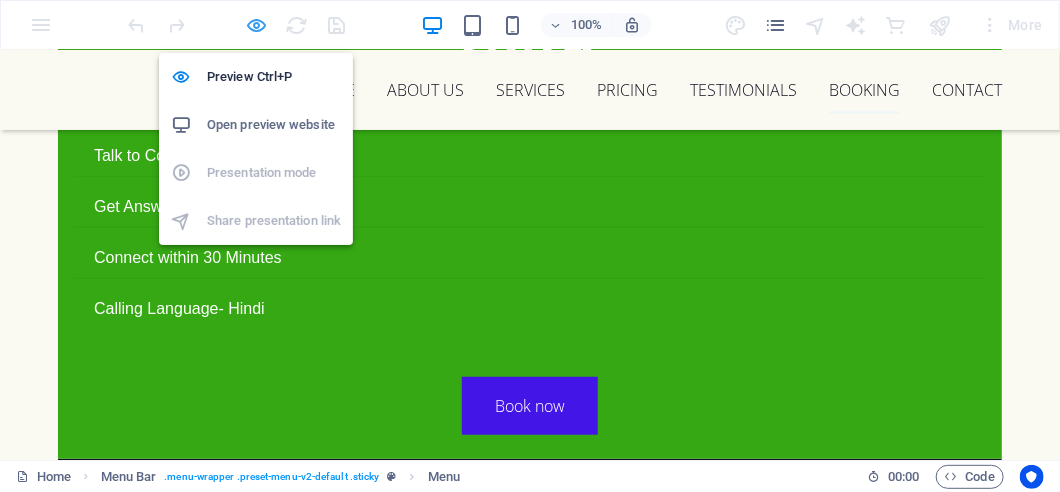 scroll, scrollTop: 10340, scrollLeft: 0, axis: vertical 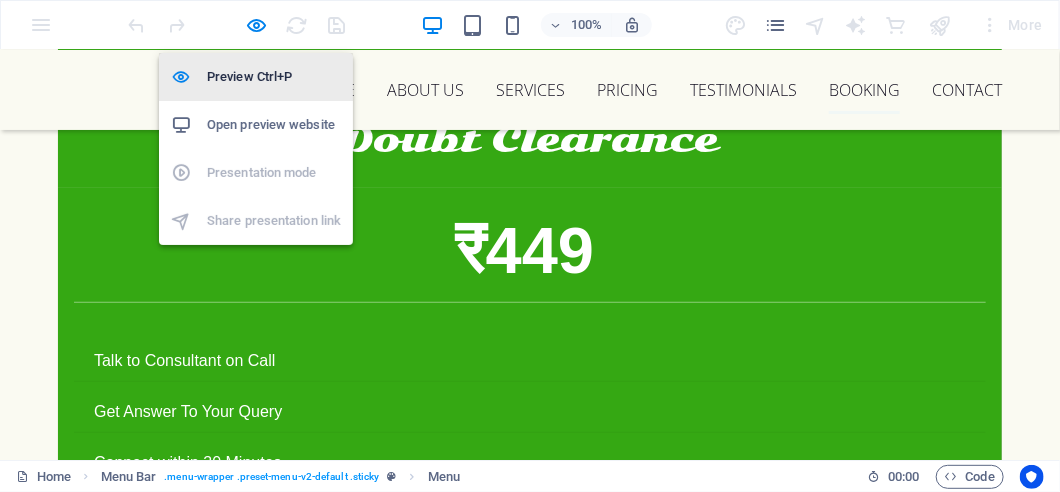 click on "Preview Ctrl+P" at bounding box center (274, 77) 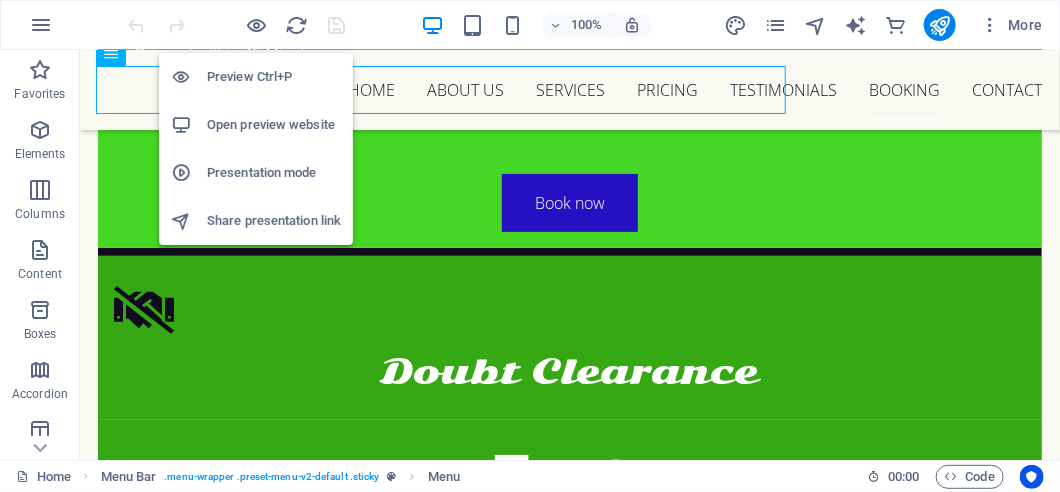 scroll, scrollTop: 10545, scrollLeft: 0, axis: vertical 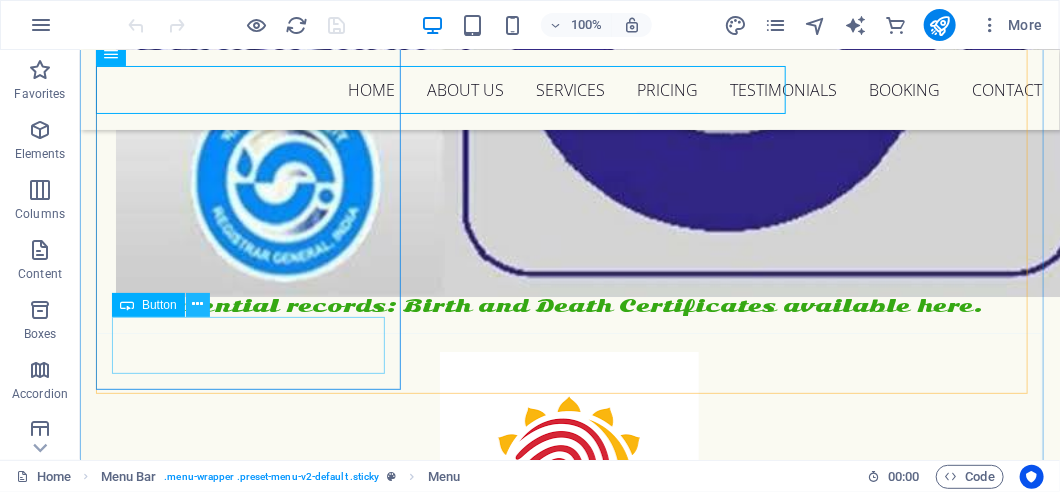 click at bounding box center [198, 305] 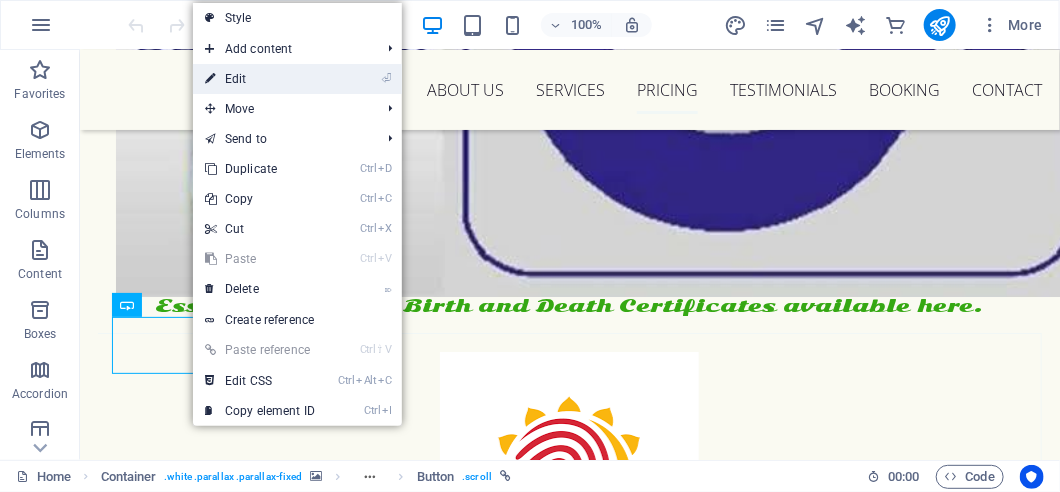 click on "⏎  Edit" at bounding box center [260, 79] 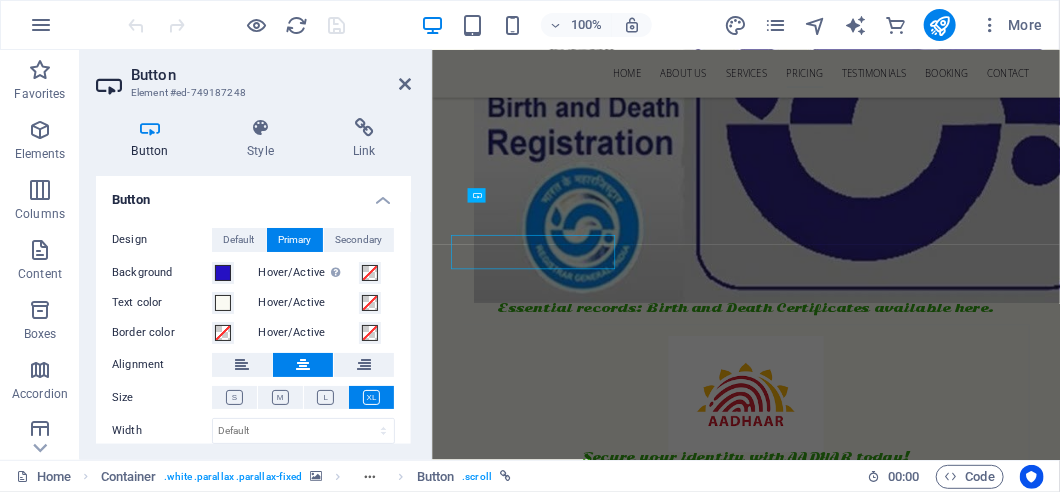 scroll, scrollTop: 7383, scrollLeft: 0, axis: vertical 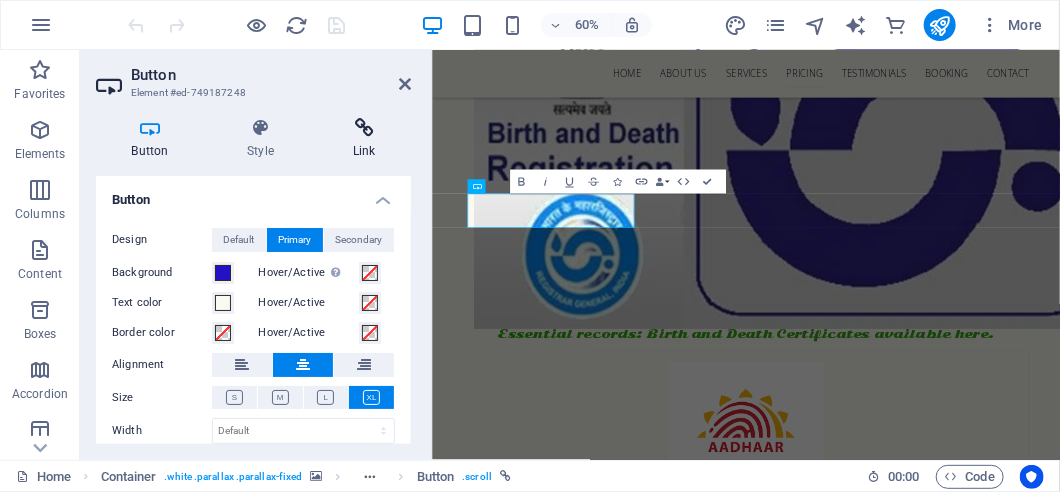 click on "Link" at bounding box center (364, 139) 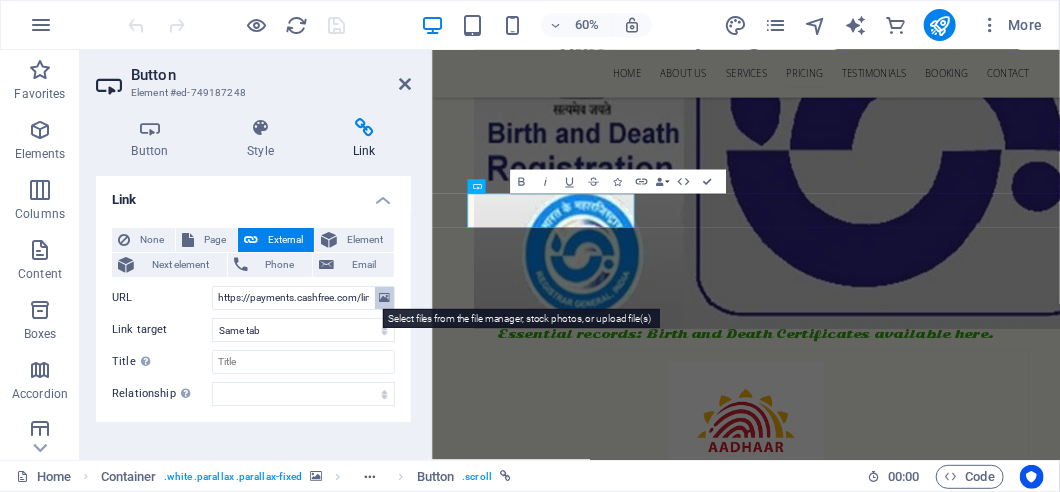 click at bounding box center (384, 298) 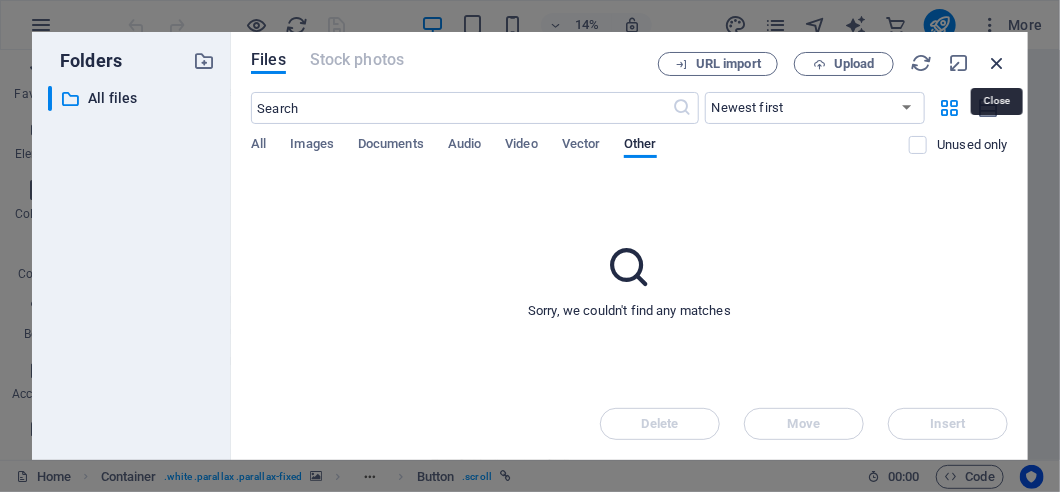 click at bounding box center [997, 63] 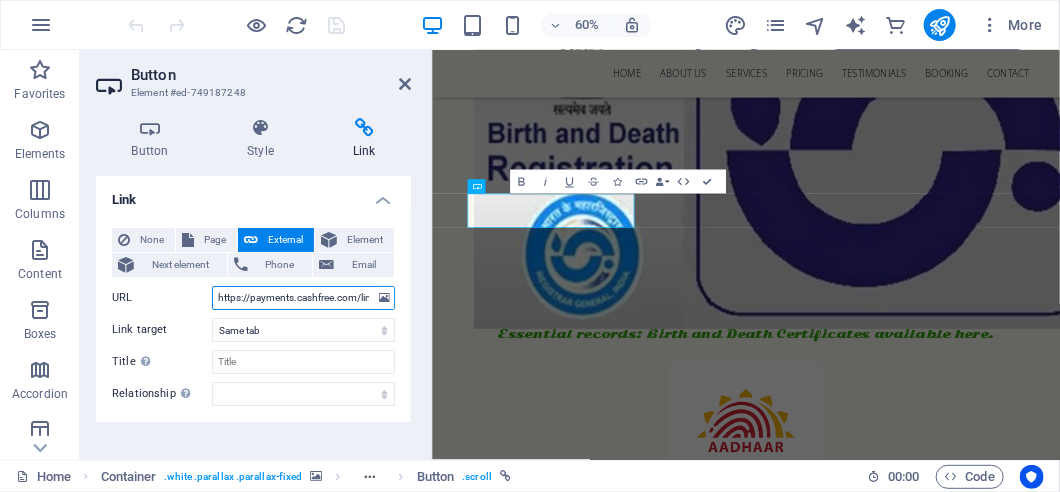 click on "https://payments.cashfree.com/links?code=I8snleclrfb0" at bounding box center (303, 298) 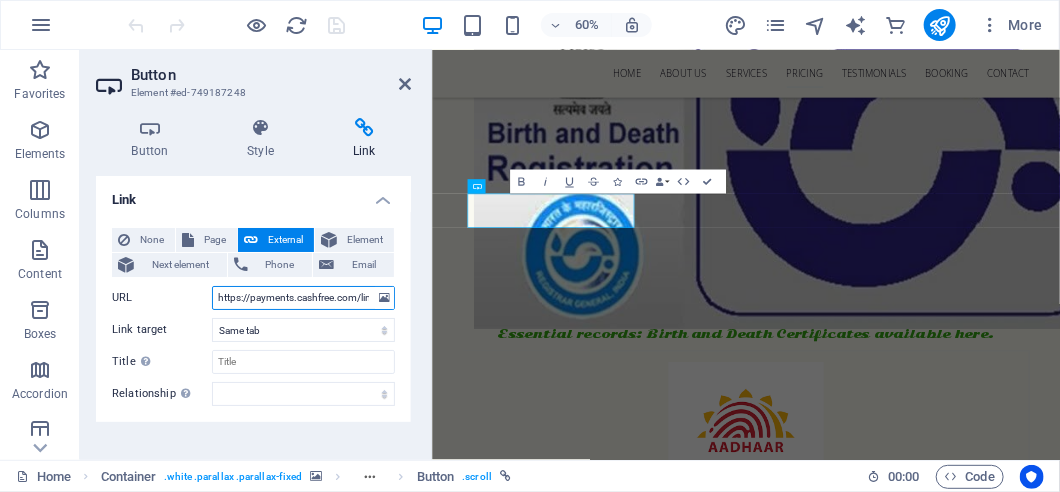 click on "https://payments.cashfree.com/links?code=I8snleclrfb0" at bounding box center (303, 298) 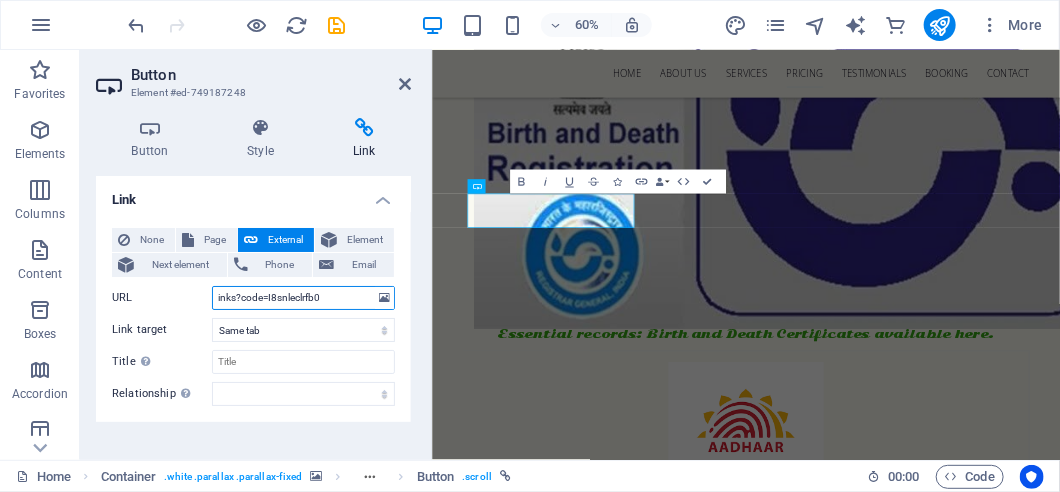 click on "inks?code=I8snleclrfb0" at bounding box center (303, 298) 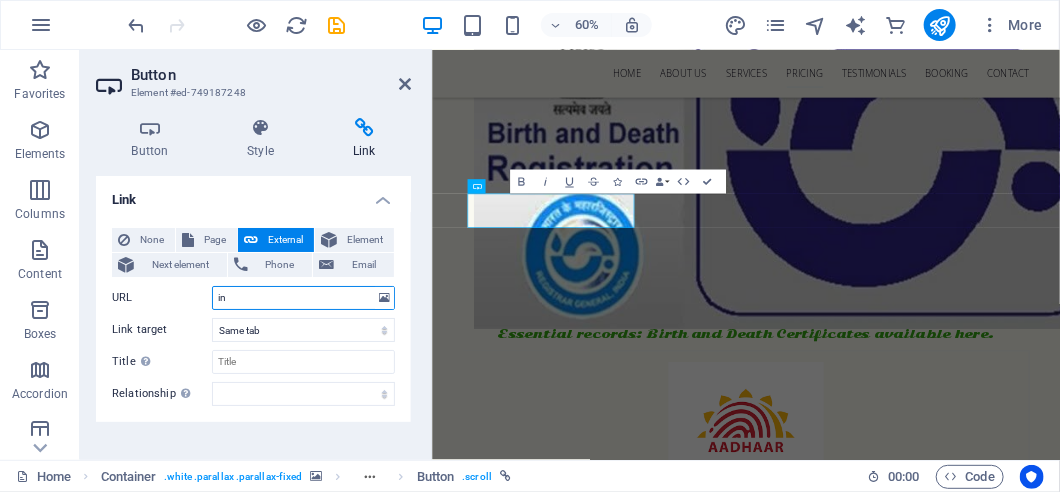 type on "i" 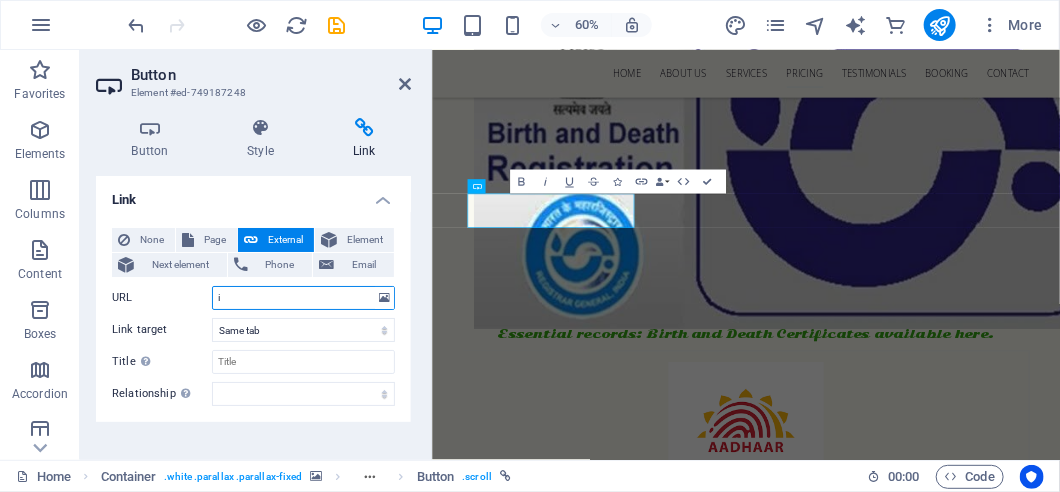 type 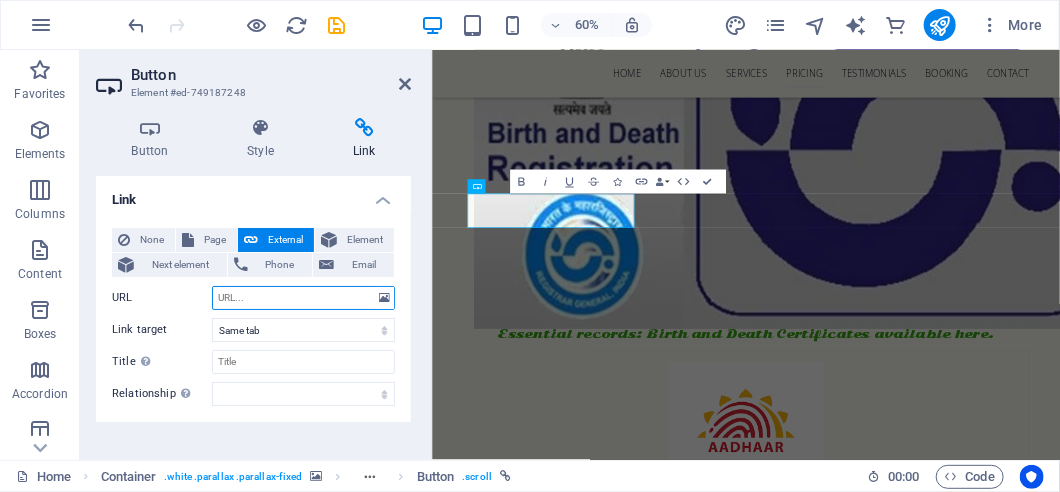 select 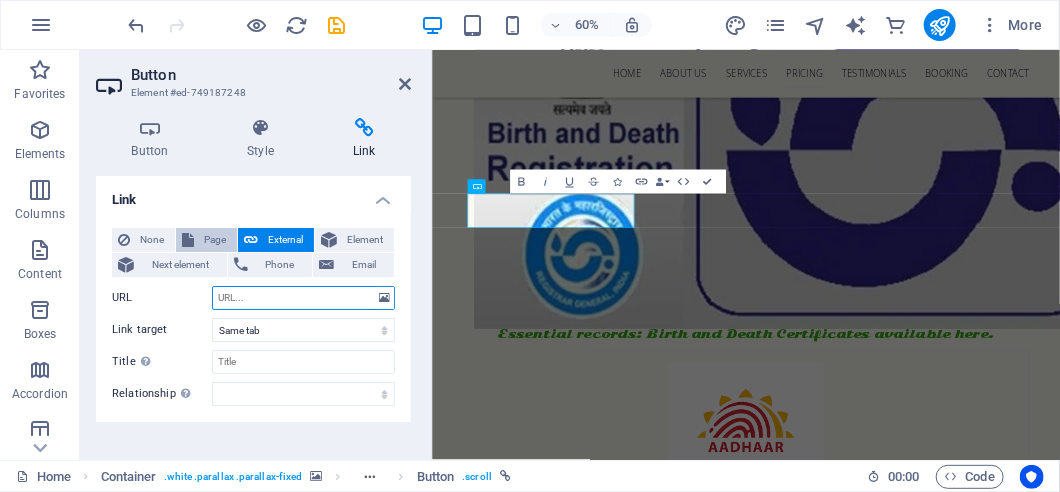 type 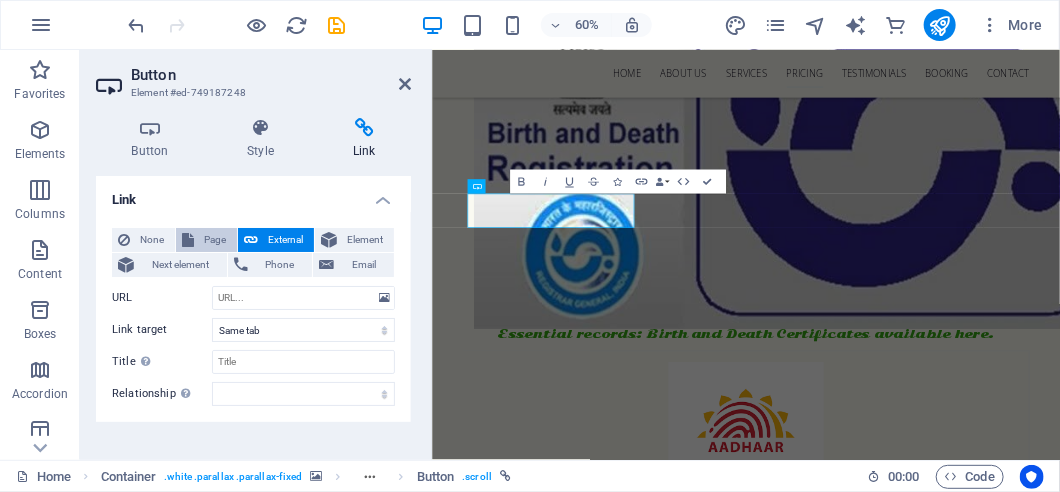 click on "Page" at bounding box center [215, 240] 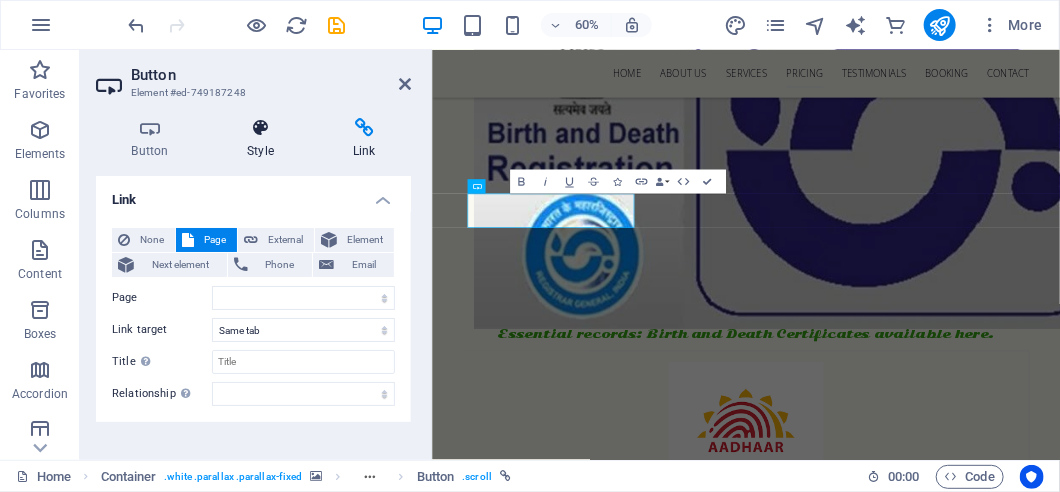 click at bounding box center (261, 128) 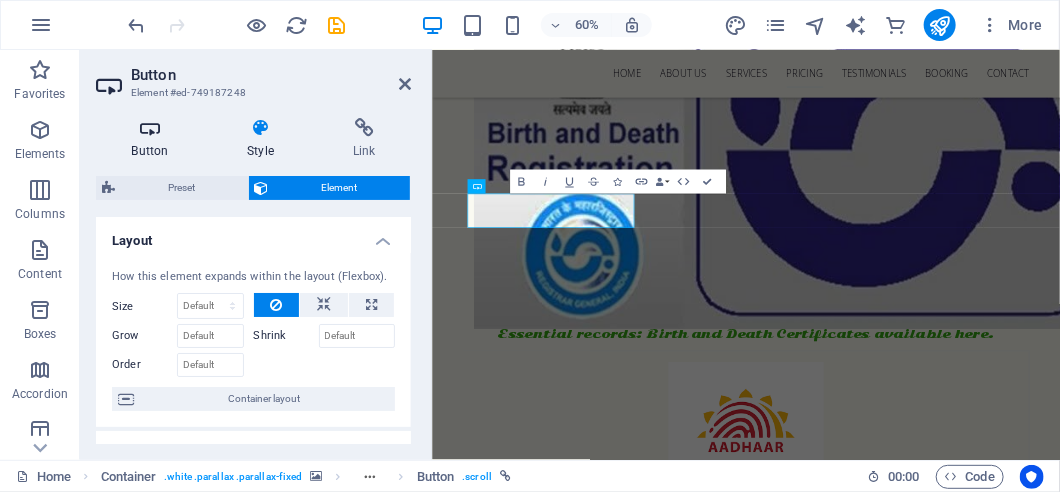 click at bounding box center (150, 128) 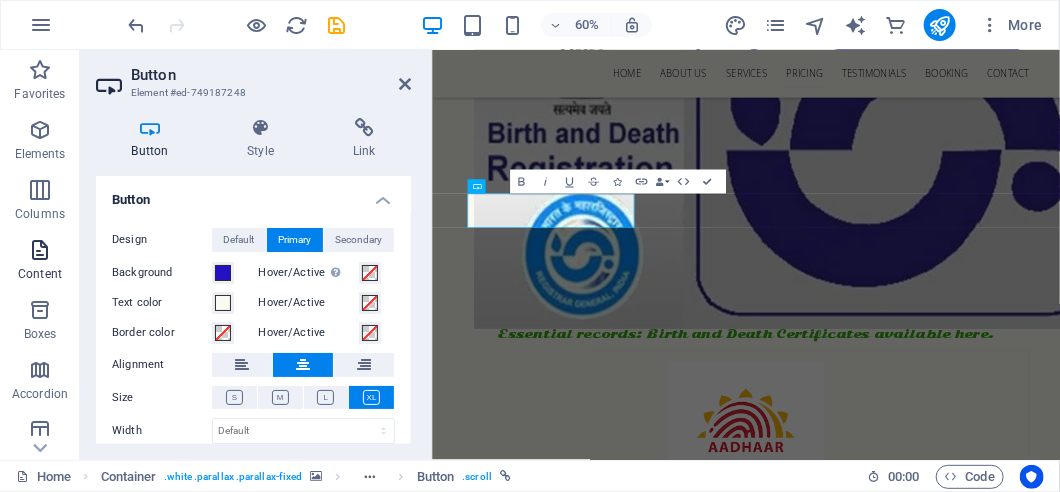 click at bounding box center (40, 250) 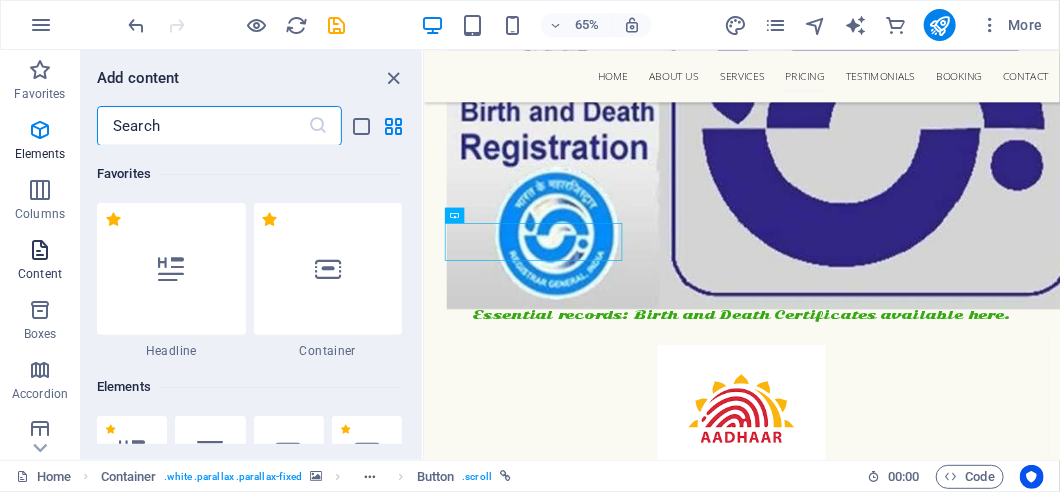 scroll, scrollTop: 7425, scrollLeft: 0, axis: vertical 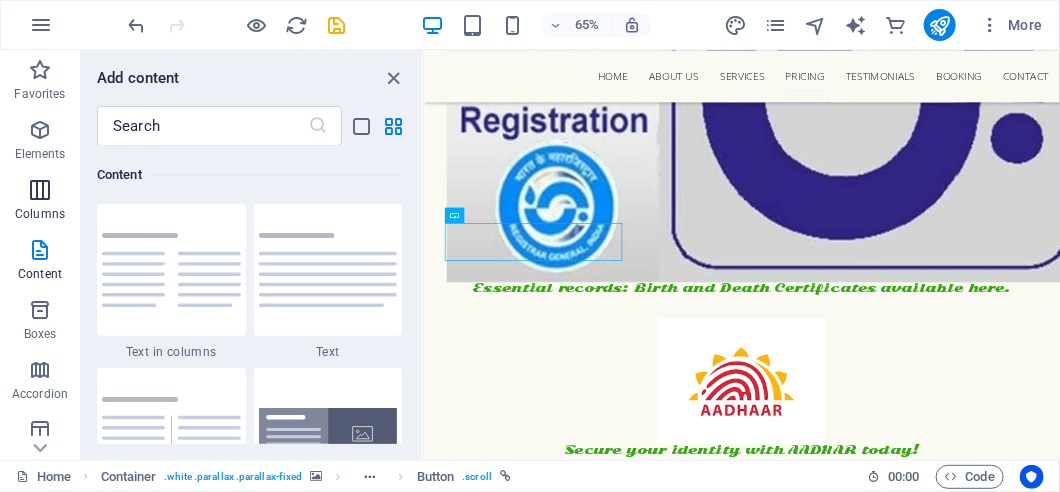 click at bounding box center (40, 190) 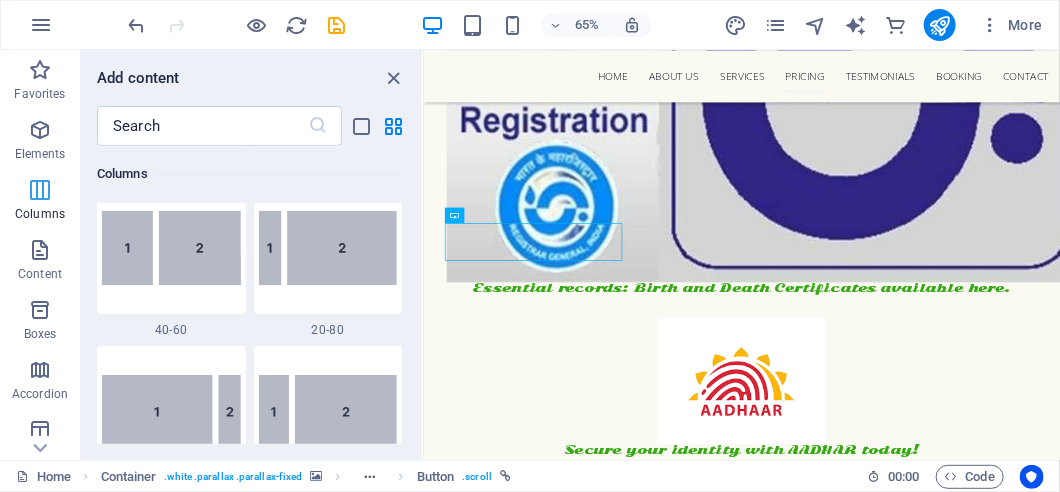 scroll, scrollTop: 990, scrollLeft: 0, axis: vertical 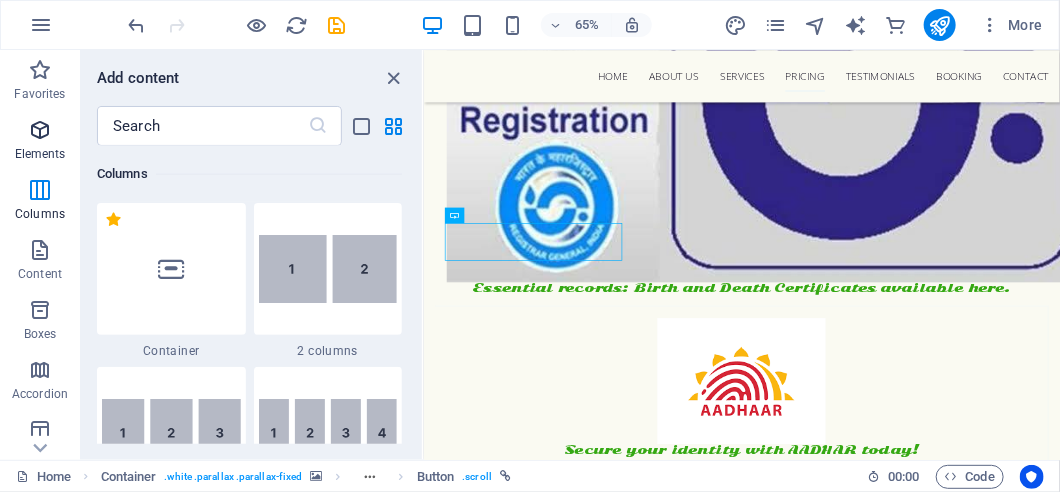 click at bounding box center (40, 130) 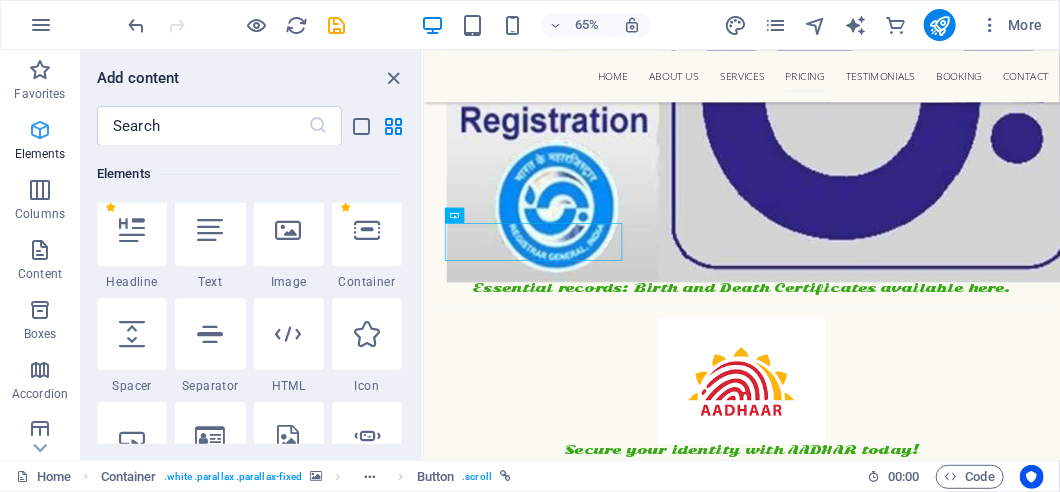scroll, scrollTop: 212, scrollLeft: 0, axis: vertical 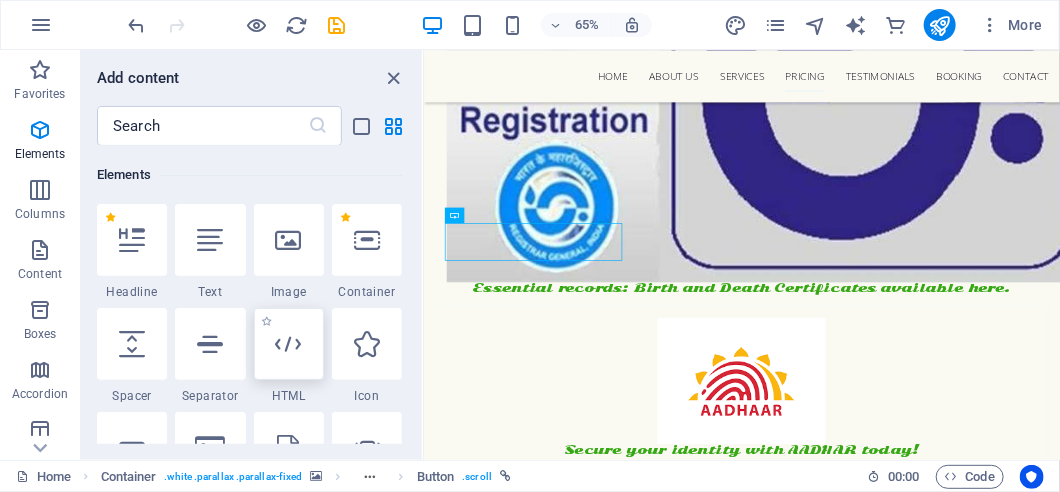 click at bounding box center (289, 344) 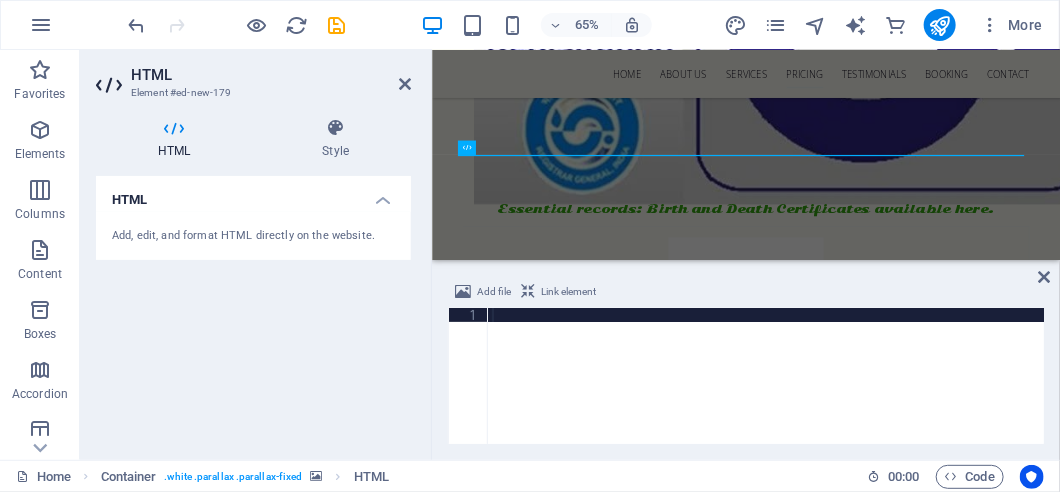scroll, scrollTop: 5842, scrollLeft: 0, axis: vertical 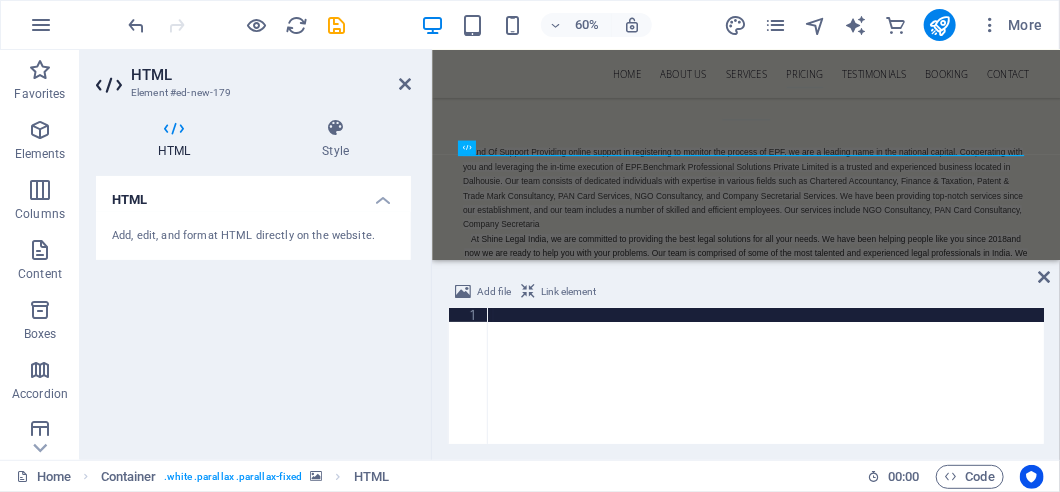 click on "HTML" at bounding box center (253, 194) 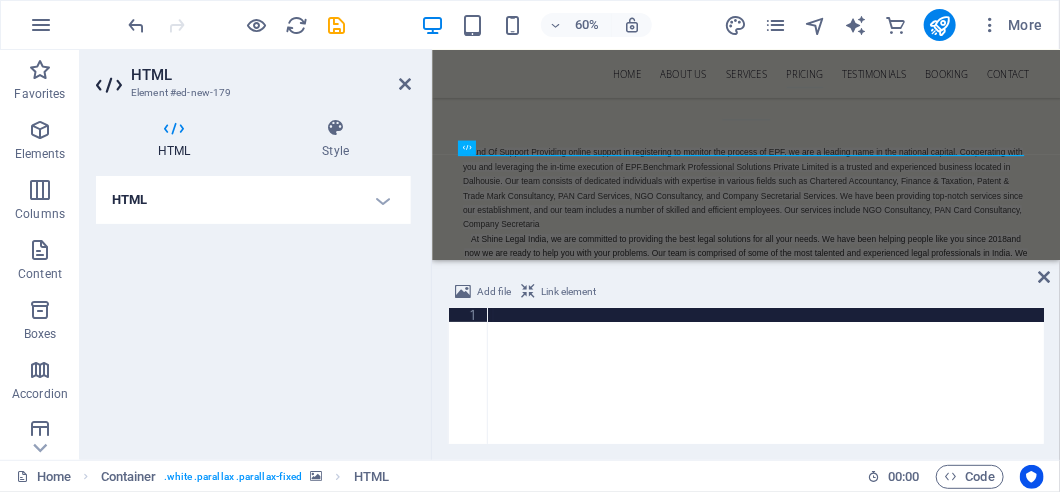 click on "HTML" at bounding box center (253, 200) 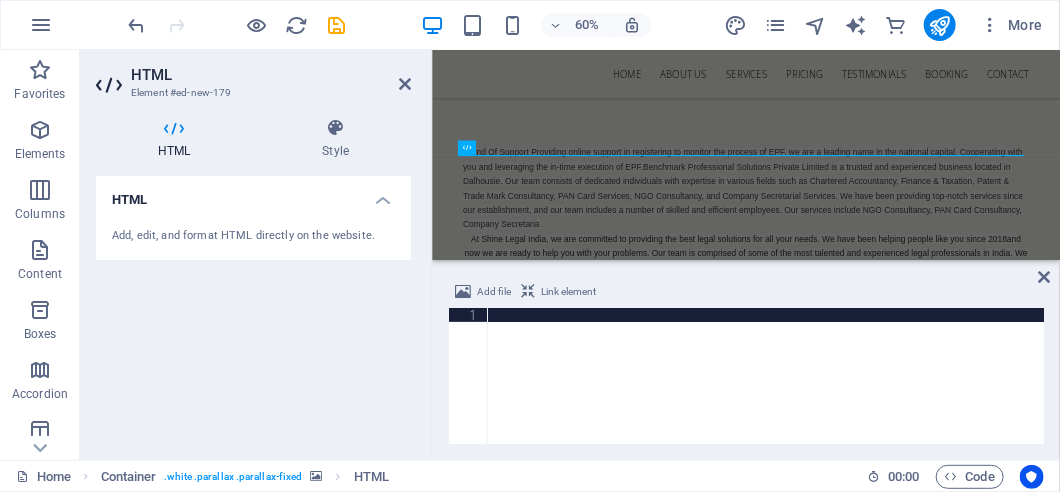 click on "Add, edit, and format HTML directly on the website." at bounding box center [253, 236] 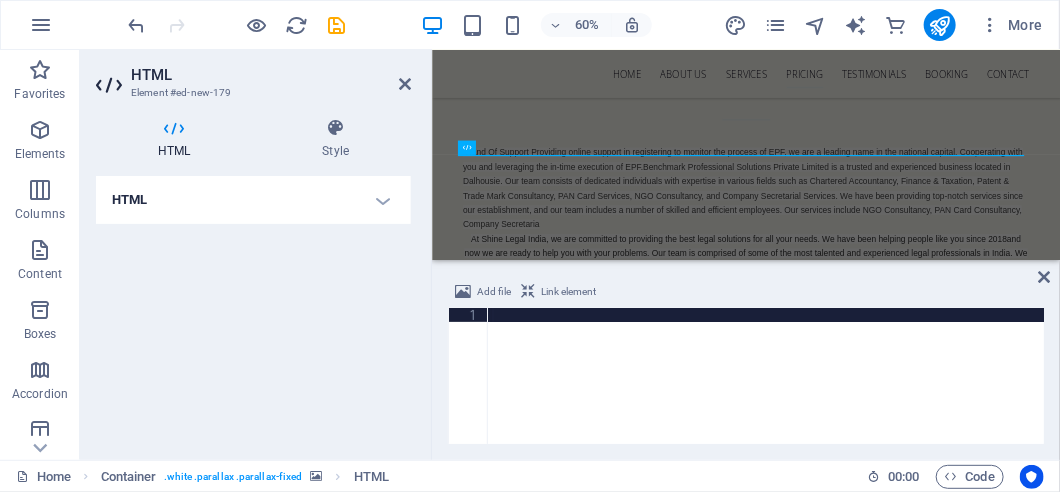 click on "HTML" at bounding box center [253, 200] 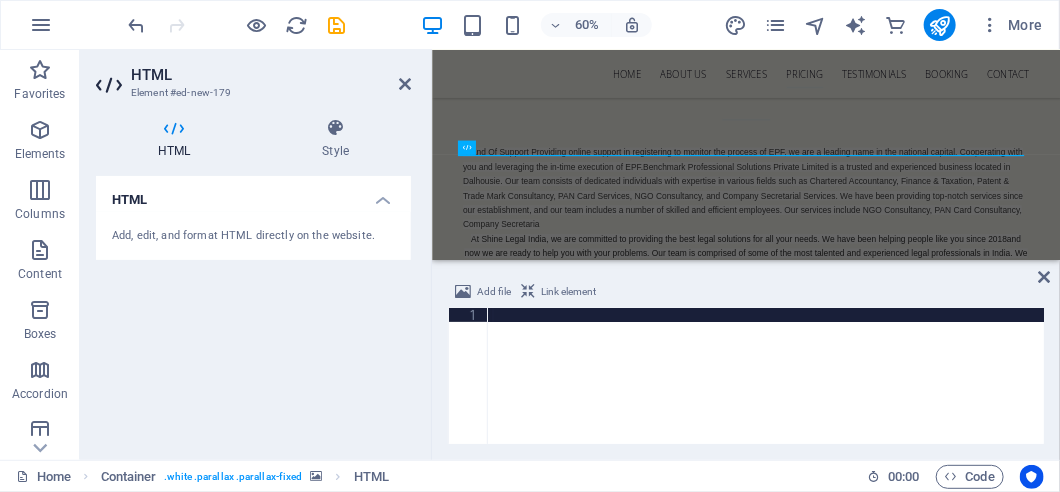 click on "Add, edit, and format HTML directly on the website." at bounding box center (253, 236) 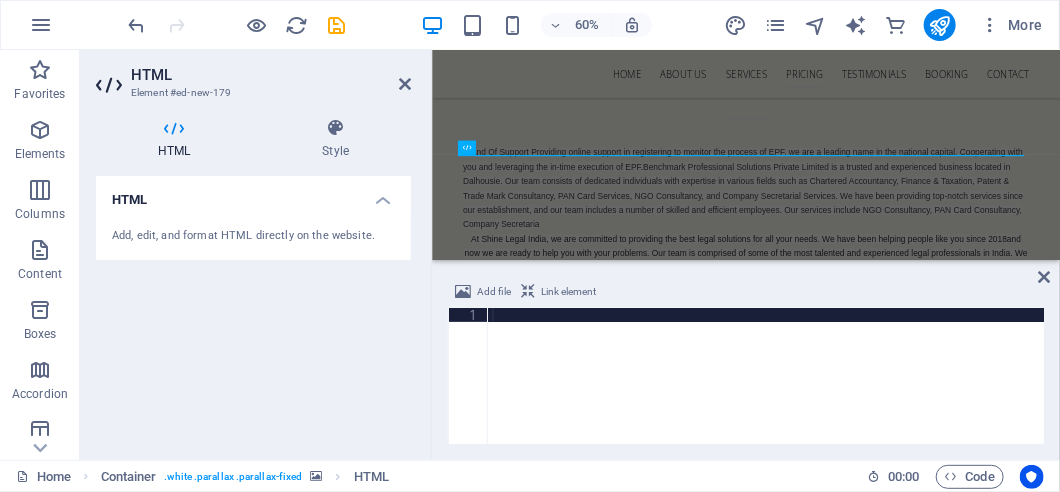 click at bounding box center (766, 390) 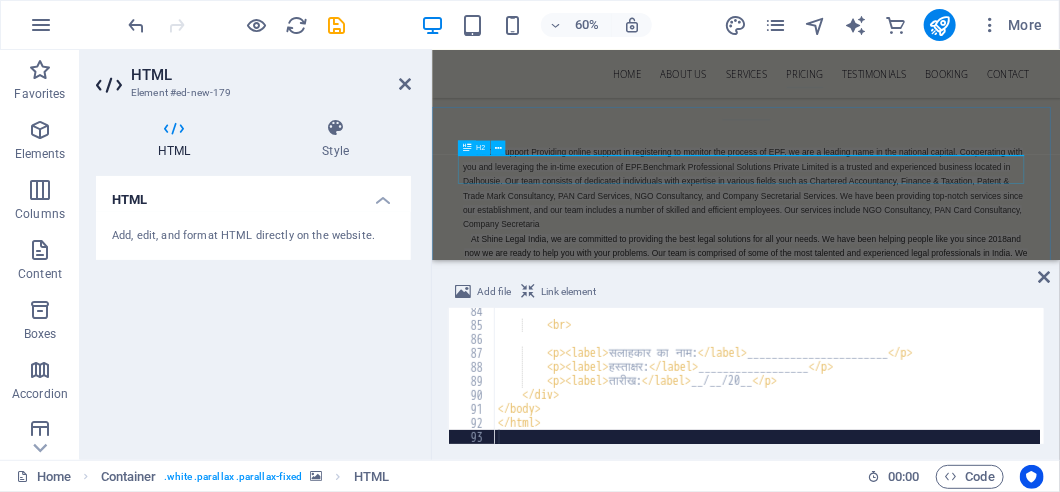 scroll, scrollTop: 1165, scrollLeft: 0, axis: vertical 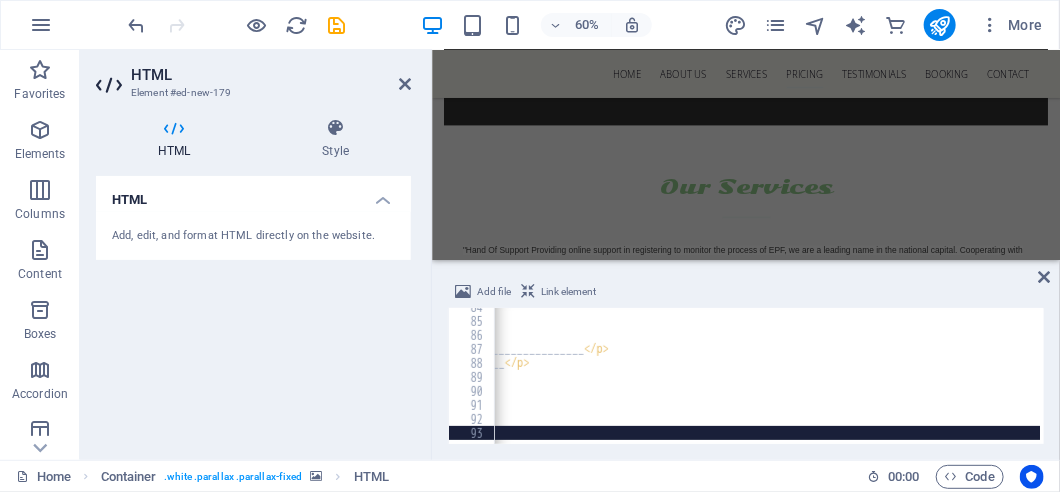 click on "Add file Link element 84 85 86 87 88 89 90 91 92 93           <br>           <p><label> सलाहकार का नाम: </label>  _______________________ </p>           <p><label> हस्ताक्षर: </label>  __________________ </p>           <p><label> तारीख: </label>  __/__/20__ </p>      </div> </body> </html>     הההההההההההההההההההההההההההההההההההההההההההההההההההההההההההההההההההההההההההההההההההההההההההההההההההההההההההההההההההההההההההההההההההההההההההההההההההההההההההההההההההההההההההההההההההההההההההההההההההההההההההההההההההההההההההההההההההההההההההההההההההההההההההההההה" at bounding box center [746, 362] 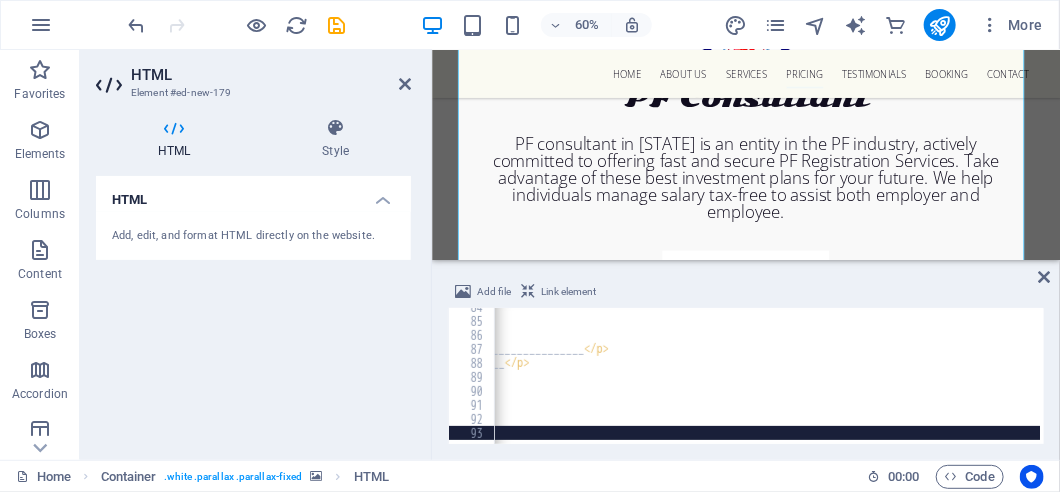 scroll, scrollTop: 6811, scrollLeft: 0, axis: vertical 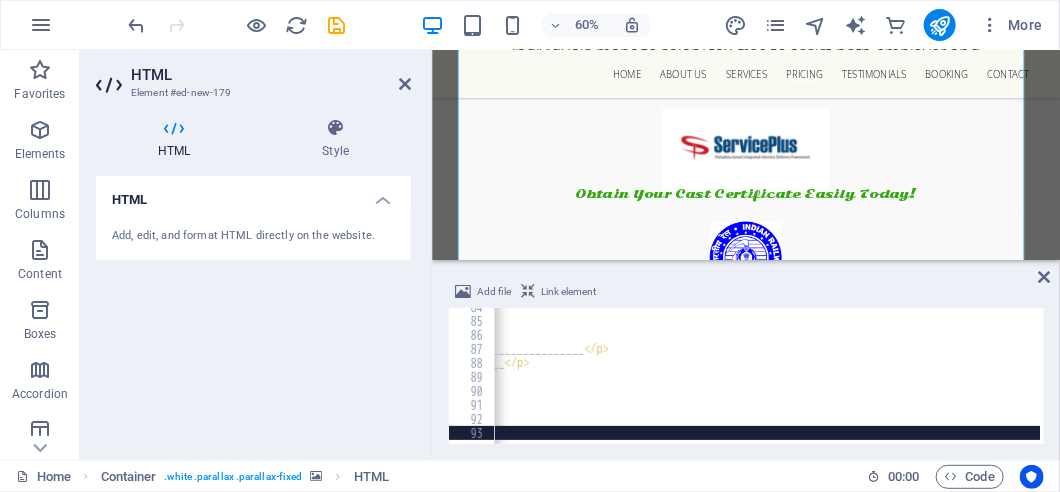 click on "Add file Link element 84 85 86 87 88 89 90 91 92 93           <br>           <p><label> सलाहकार का नाम: </label>  _______________________ </p>           <p><label> हस्ताक्षर: </label>  __________________ </p>           <p><label> तारीख: </label>  __/__/20__ </p>      </div> </body> </html>     הההההההההההההההההההההההההההההההההההההההההההההההההההההההההההההההההההההההההההההההההההההההההההההההההההההההההההההההההההההההההההההההההההההההההההההההההההההההההההההההההההההההההההההההההההההההההההההההההההההההההההההההההההההההההההההההההההההההההההההההההההההההההההההההה" at bounding box center (746, 362) 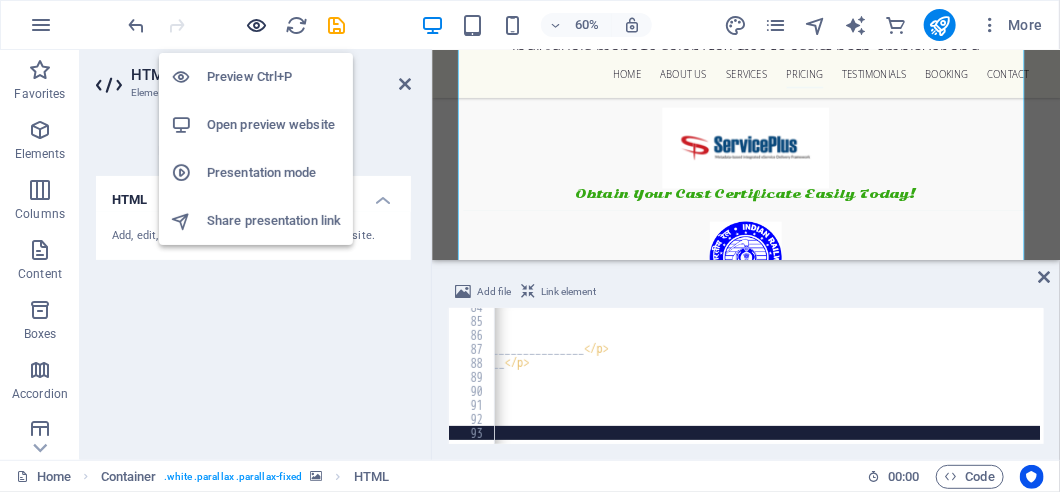 click at bounding box center [257, 25] 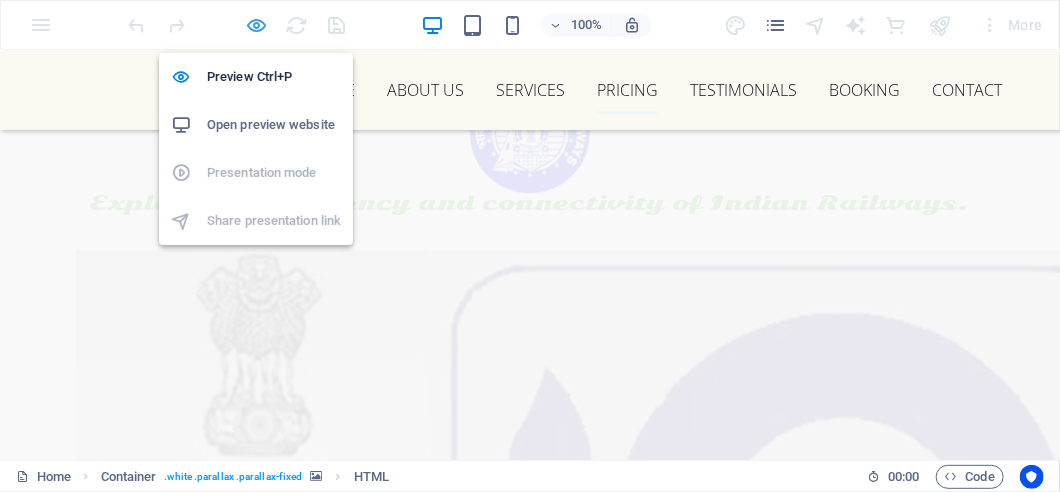 scroll, scrollTop: 6648, scrollLeft: 0, axis: vertical 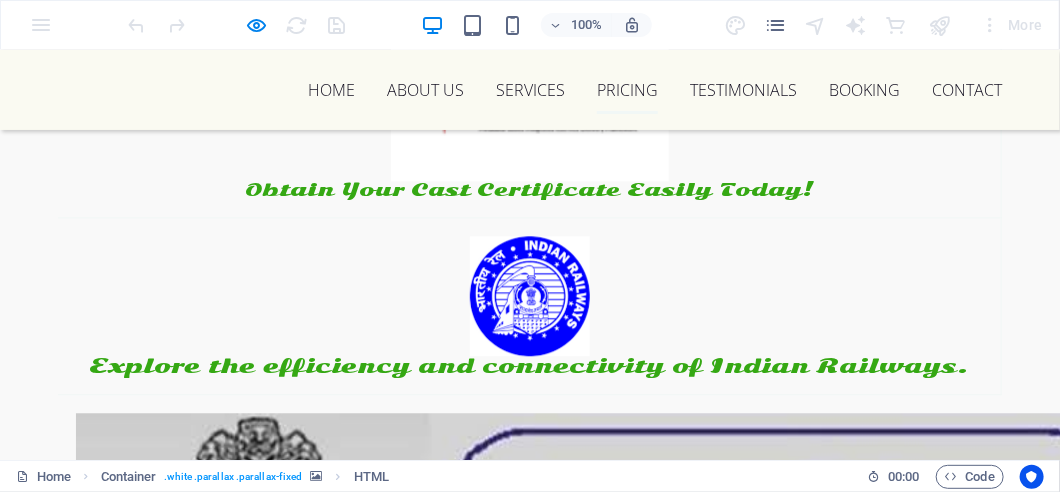 click on "Home About us Services Pricing Testimonials Booking Contact" at bounding box center (530, 89) 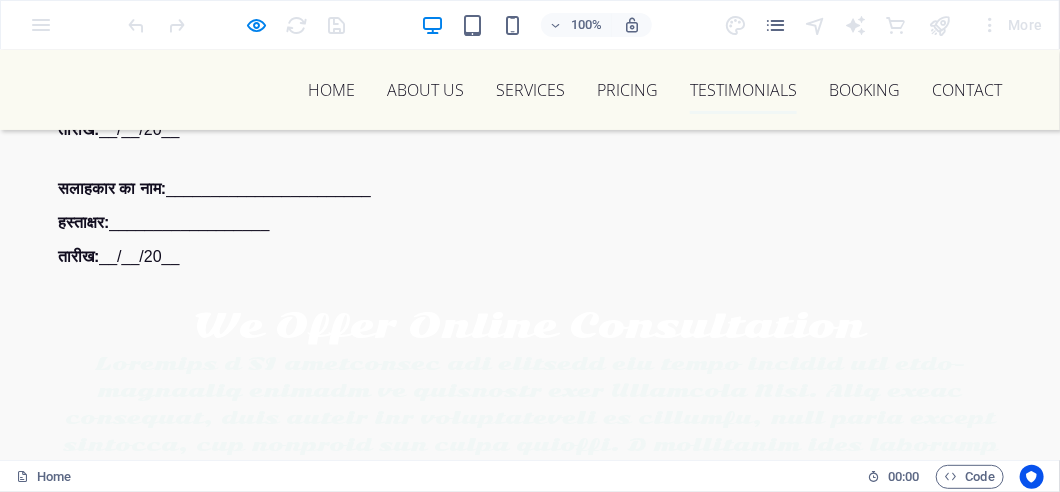 scroll, scrollTop: 10167, scrollLeft: 0, axis: vertical 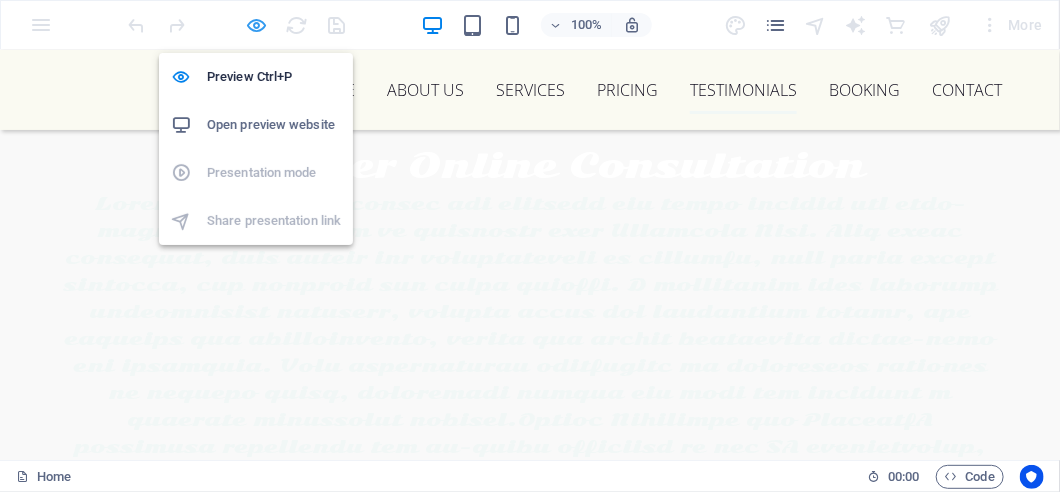 click at bounding box center (257, 25) 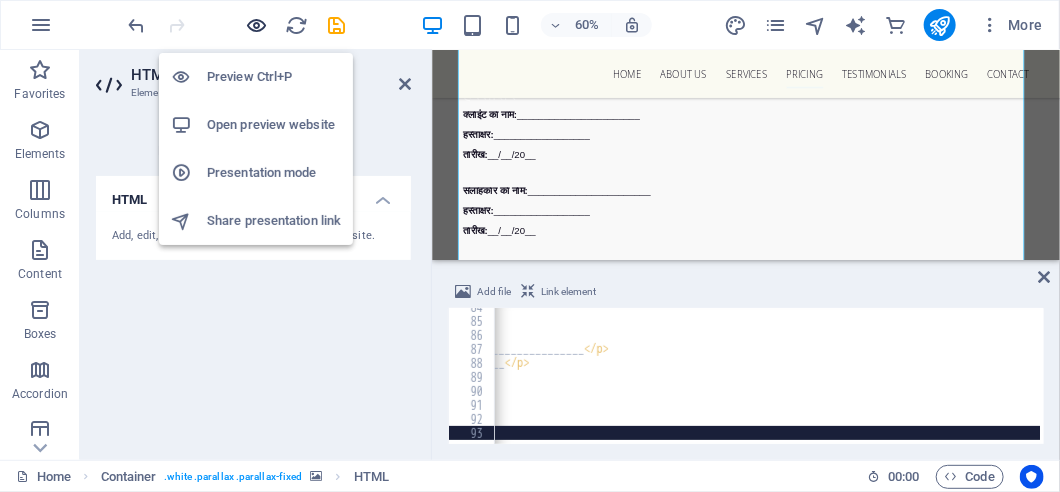scroll, scrollTop: 6836, scrollLeft: 0, axis: vertical 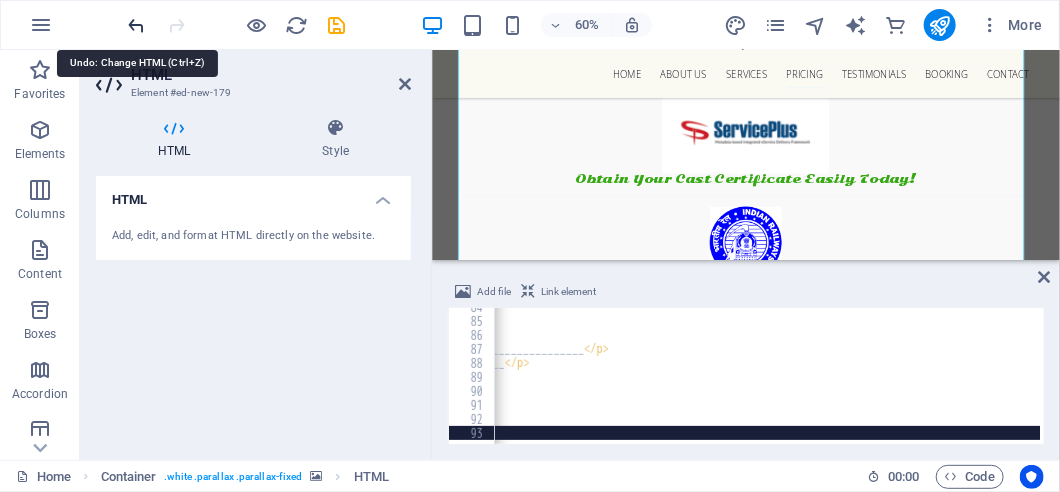 click at bounding box center (137, 25) 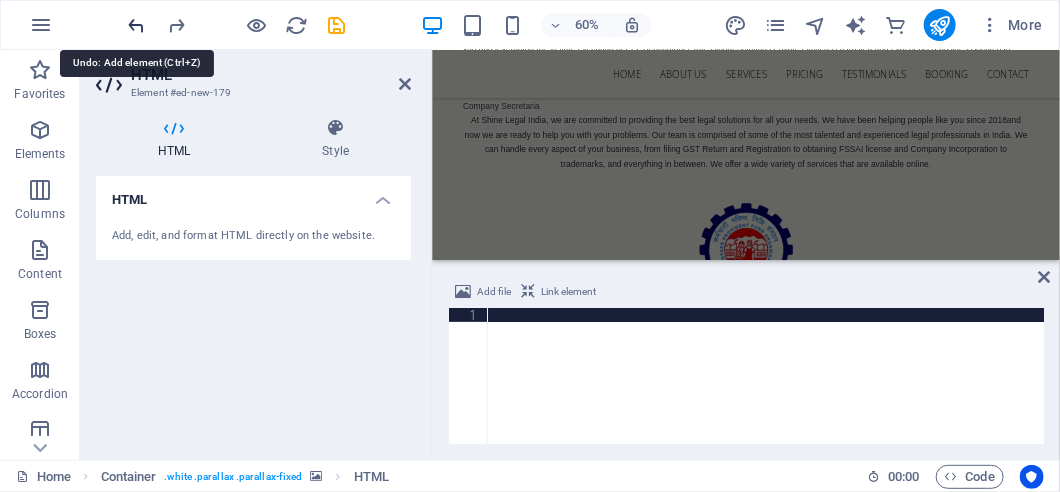 scroll, scrollTop: 5842, scrollLeft: 0, axis: vertical 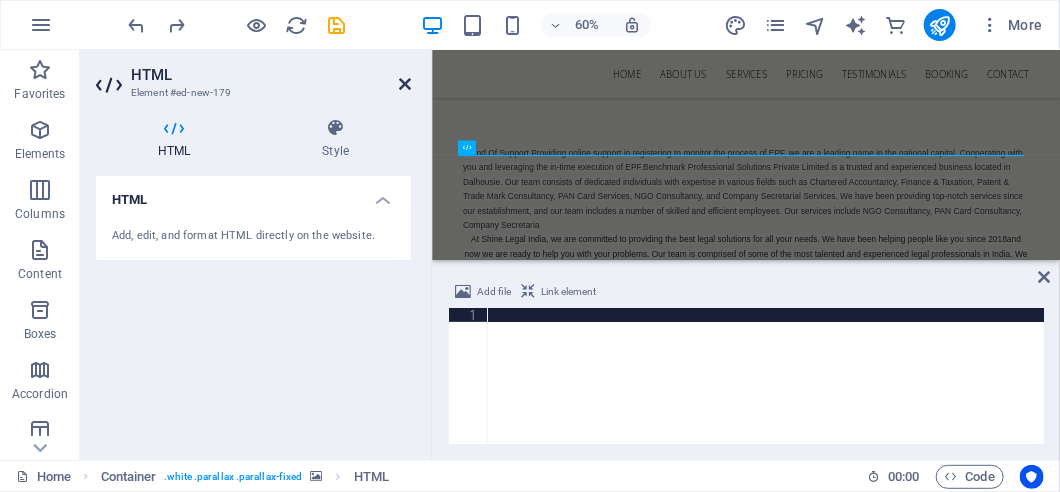 click at bounding box center [405, 84] 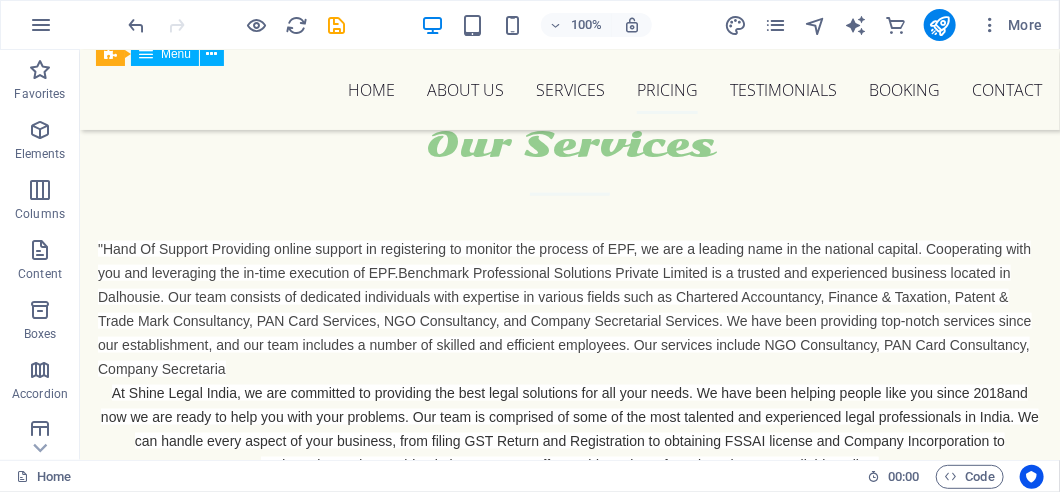 scroll, scrollTop: 6987, scrollLeft: 0, axis: vertical 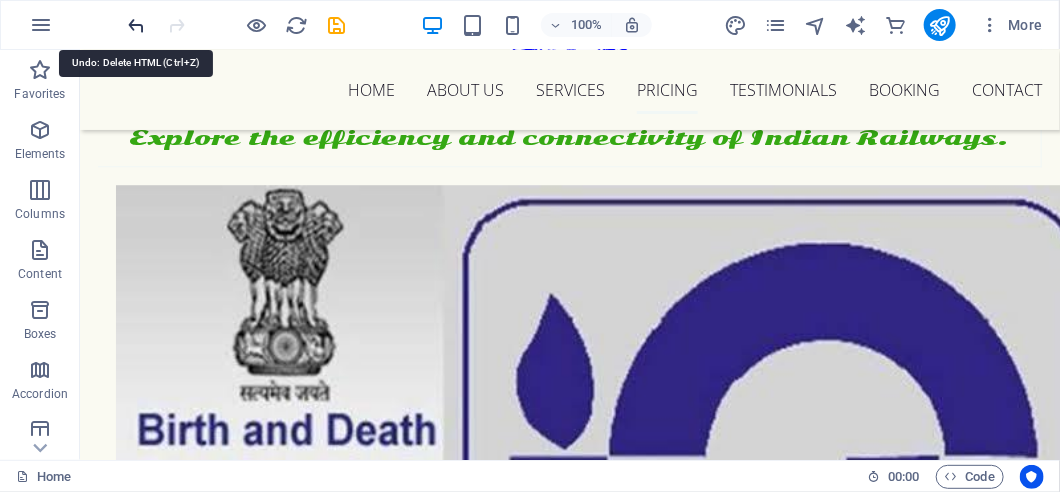 click at bounding box center (137, 25) 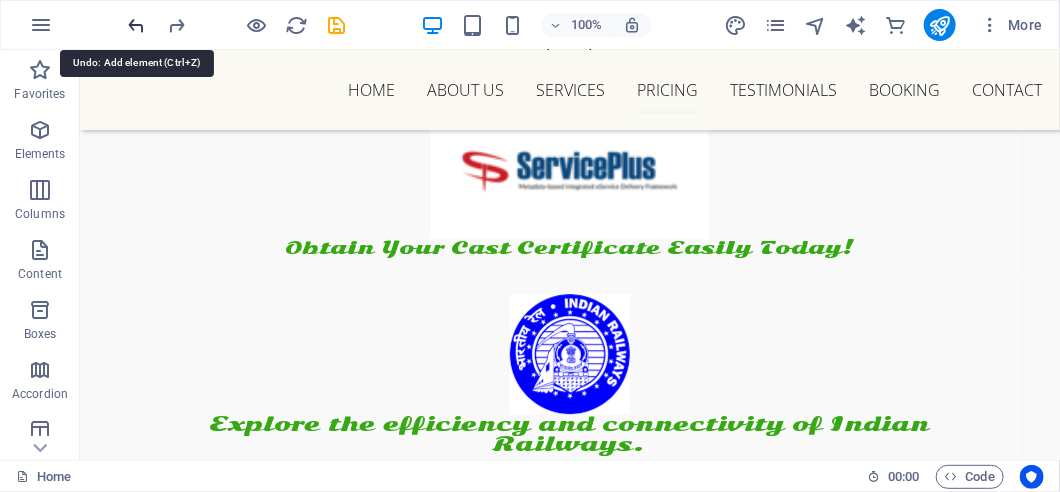 click at bounding box center [137, 25] 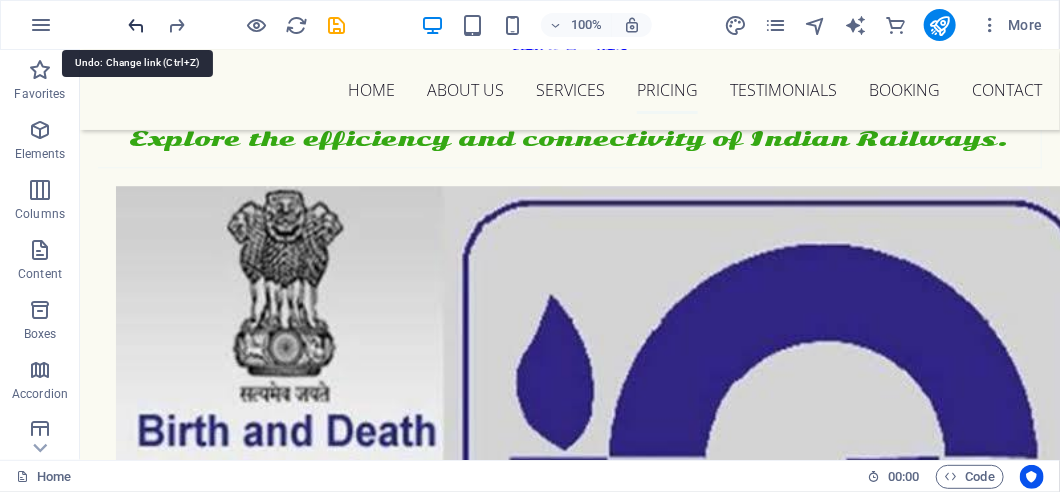 scroll, scrollTop: 6985, scrollLeft: 0, axis: vertical 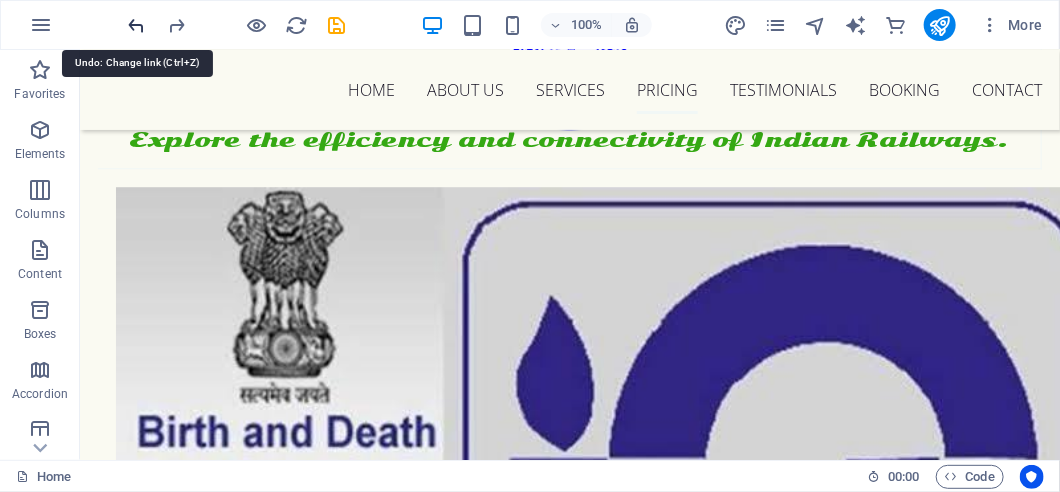 click at bounding box center (137, 25) 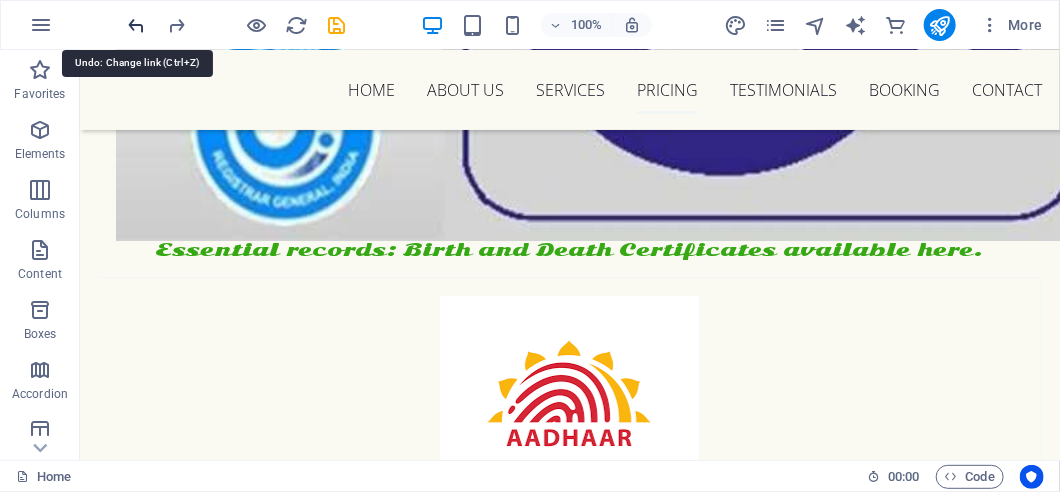 scroll, scrollTop: 7515, scrollLeft: 0, axis: vertical 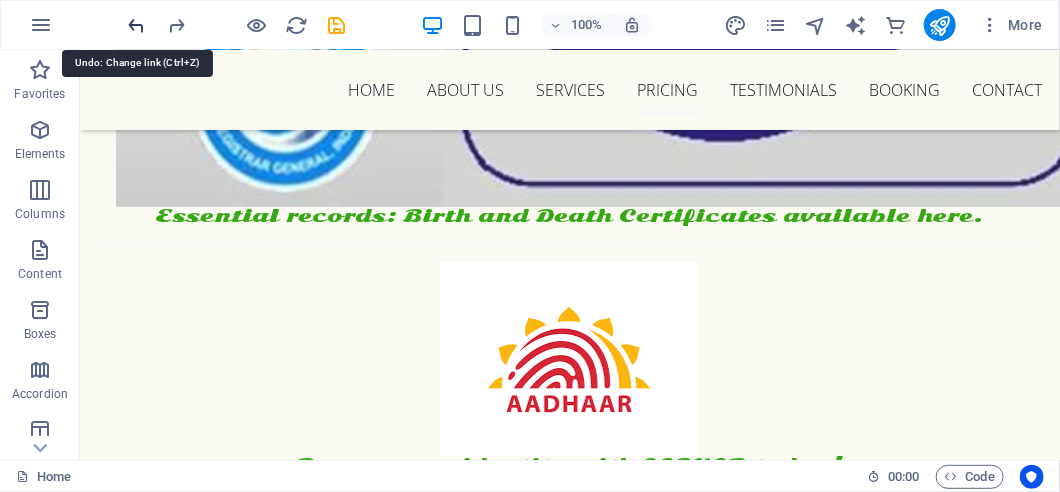 click at bounding box center [137, 25] 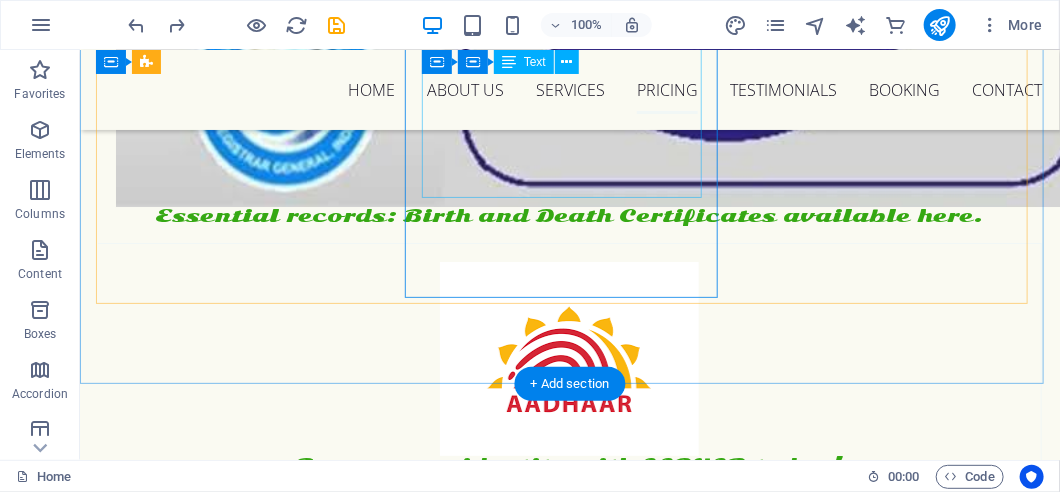 type 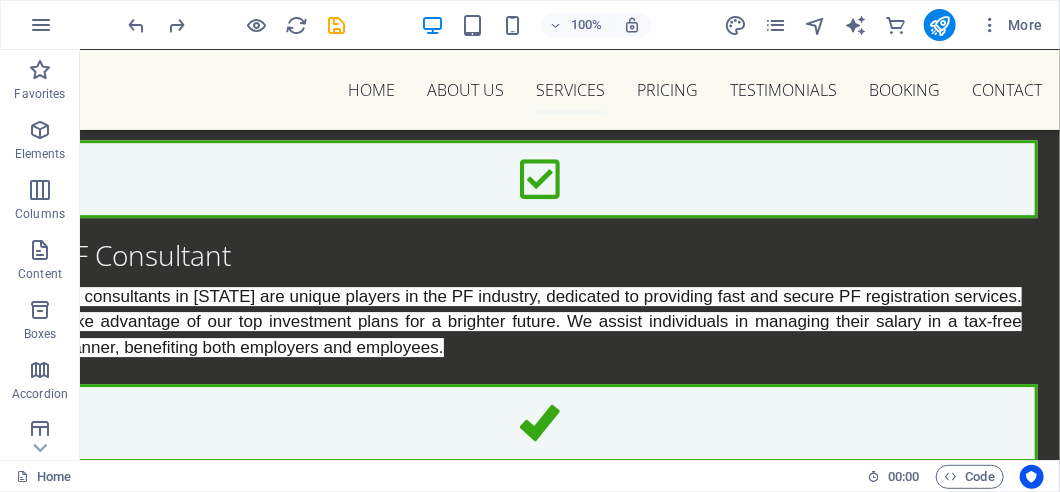 scroll, scrollTop: 4555, scrollLeft: 0, axis: vertical 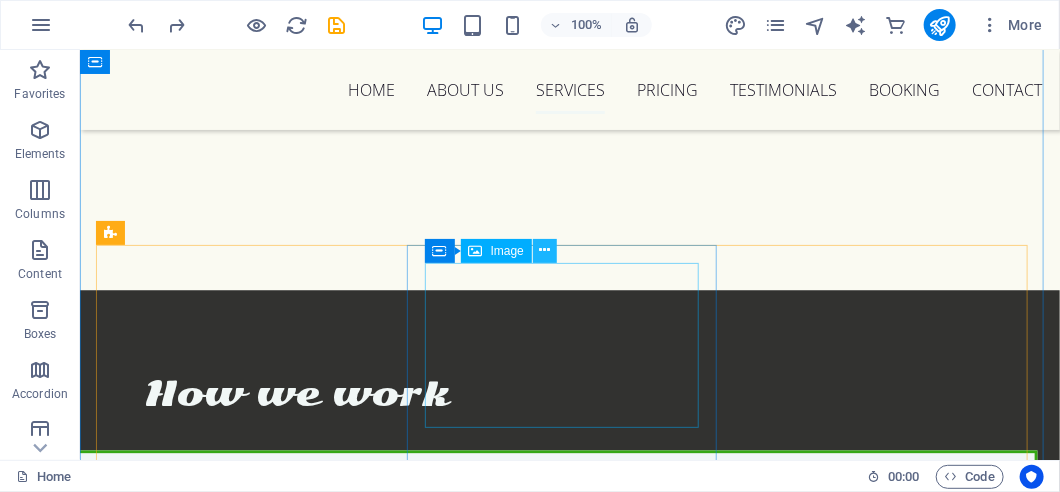 click at bounding box center (544, 250) 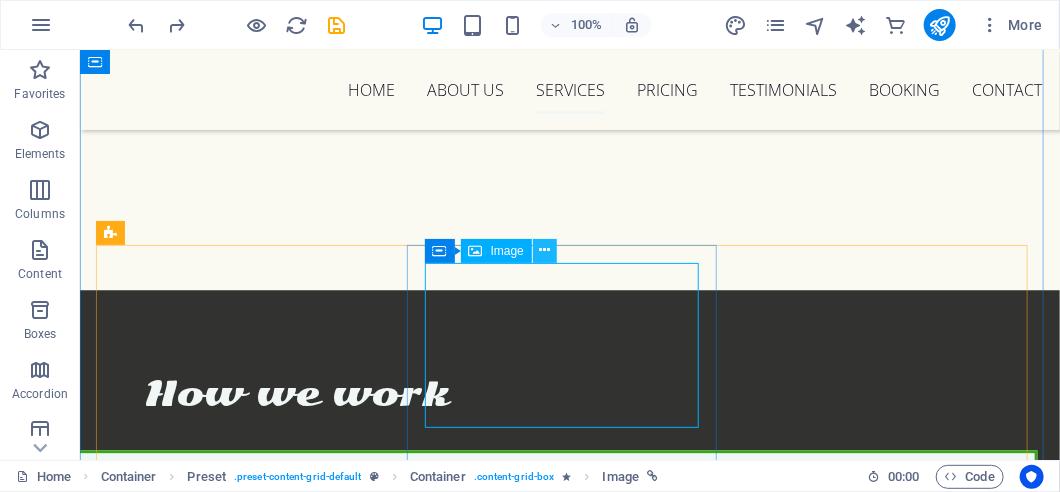 click at bounding box center [544, 250] 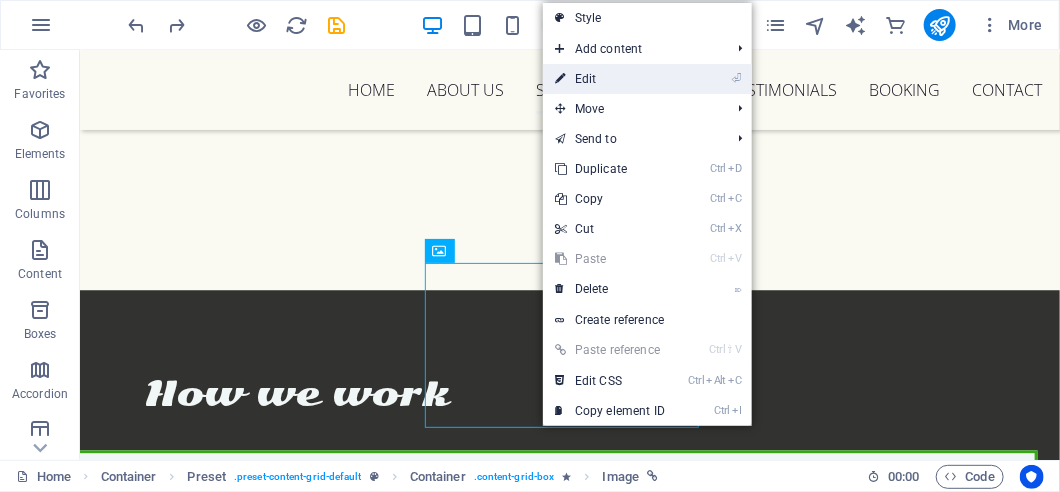 click on "⏎  Edit" at bounding box center (610, 79) 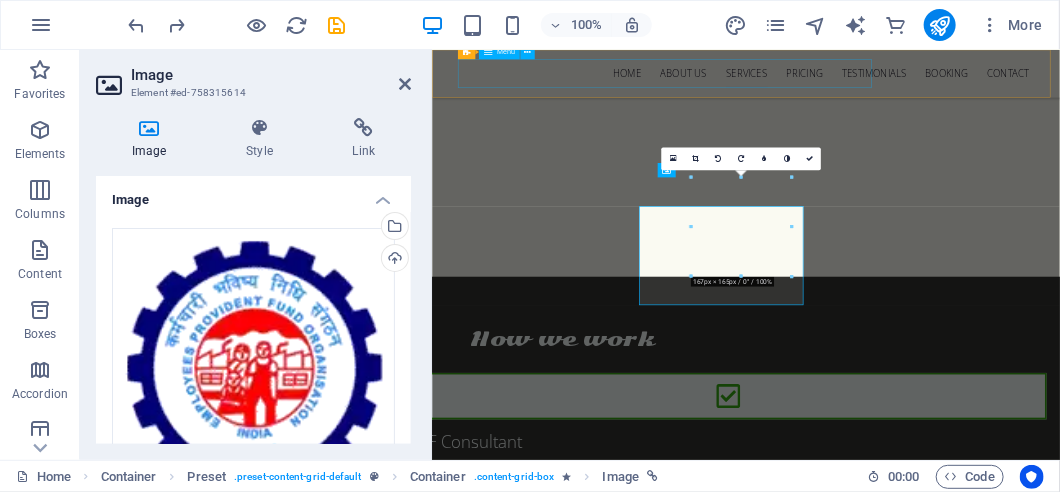 scroll, scrollTop: 4227, scrollLeft: 0, axis: vertical 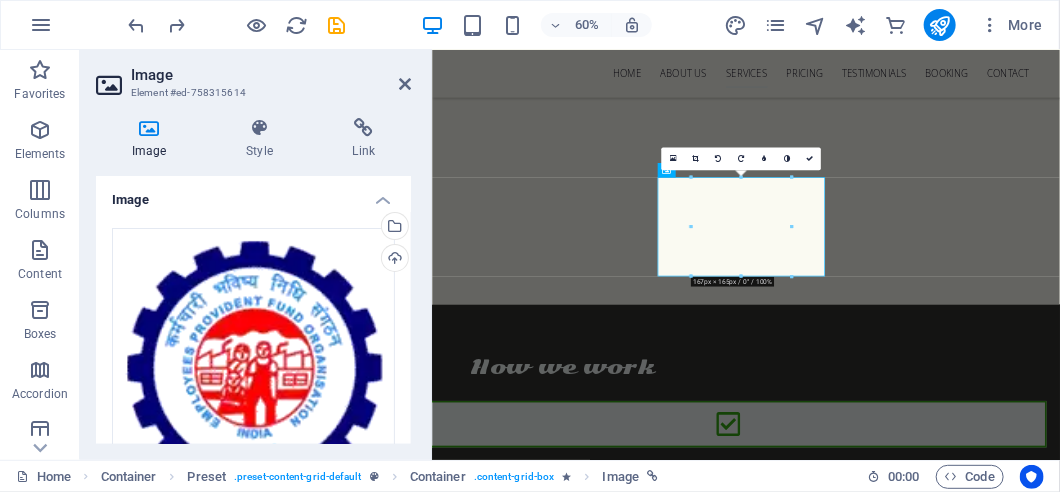 drag, startPoint x: 412, startPoint y: 291, endPoint x: 412, endPoint y: 360, distance: 69 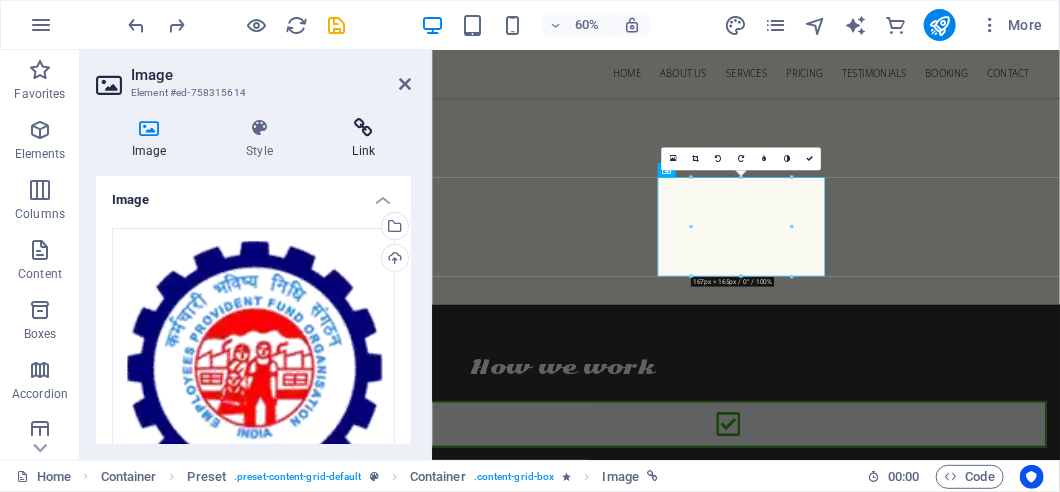 click at bounding box center [364, 128] 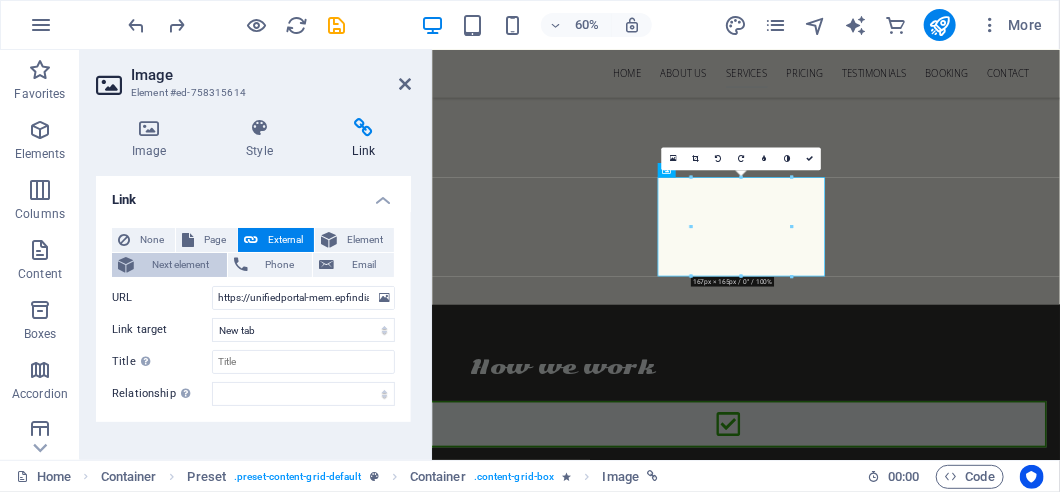 click on "Next element" at bounding box center [180, 265] 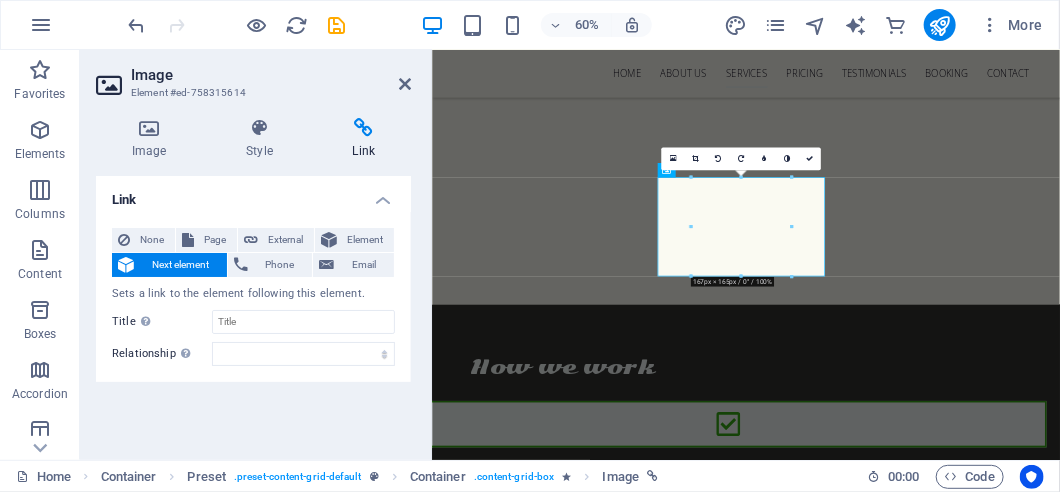 click on "Next element" at bounding box center [180, 265] 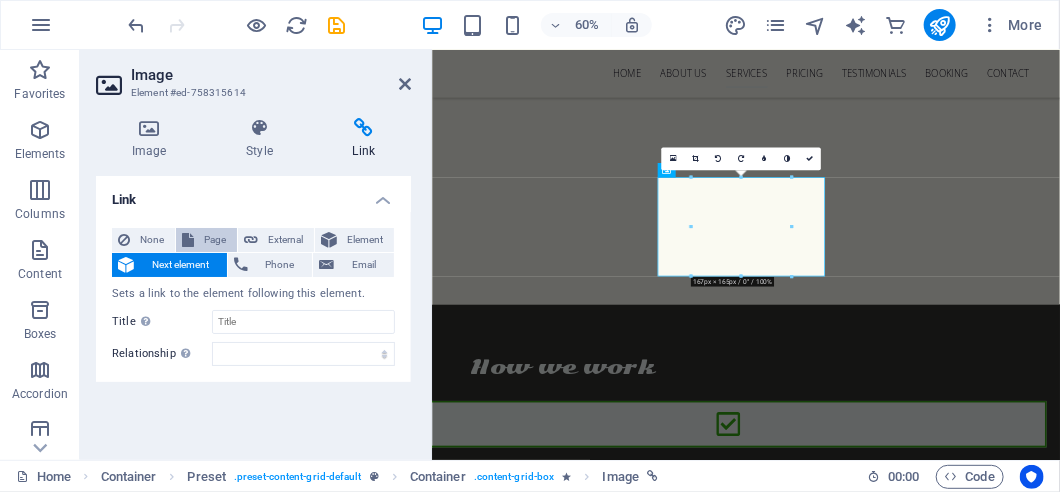 click on "Page" at bounding box center [215, 240] 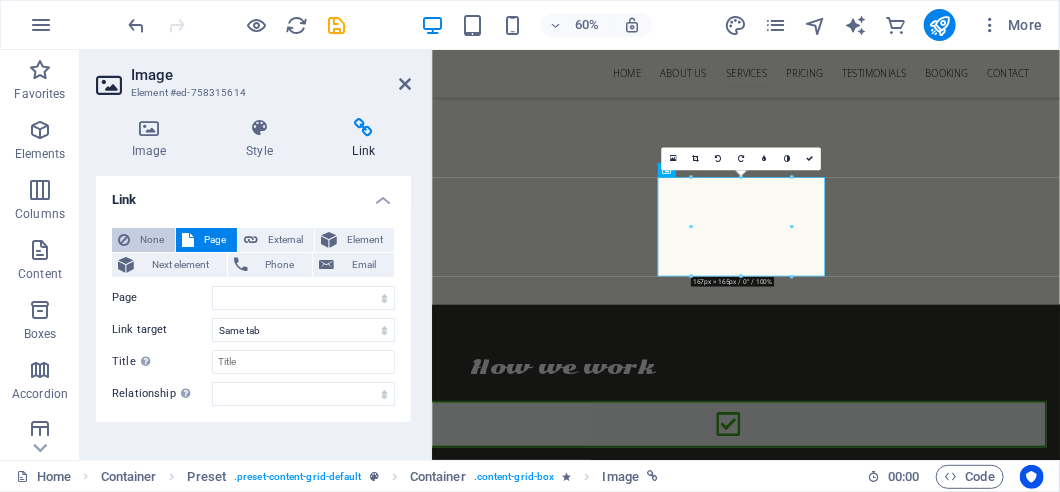 click on "None" at bounding box center [152, 240] 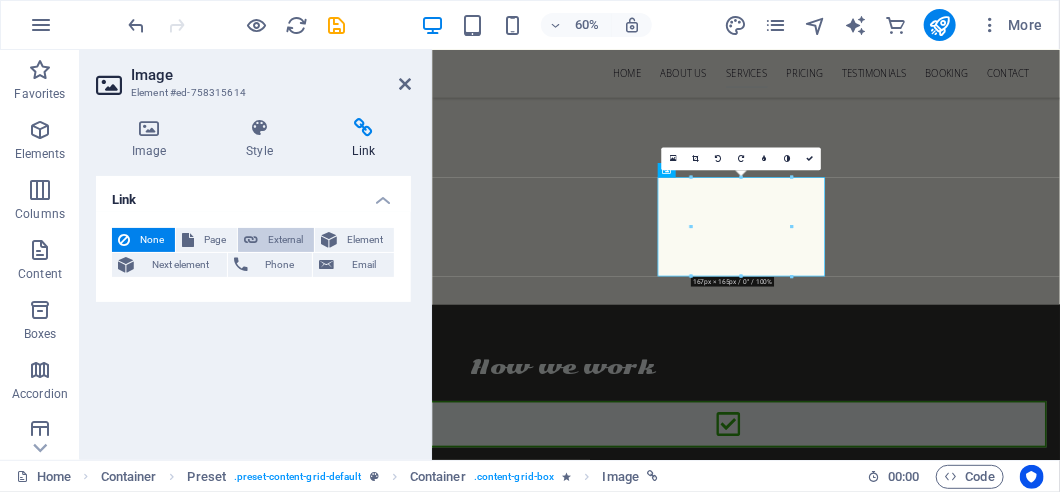 click on "External" at bounding box center (286, 240) 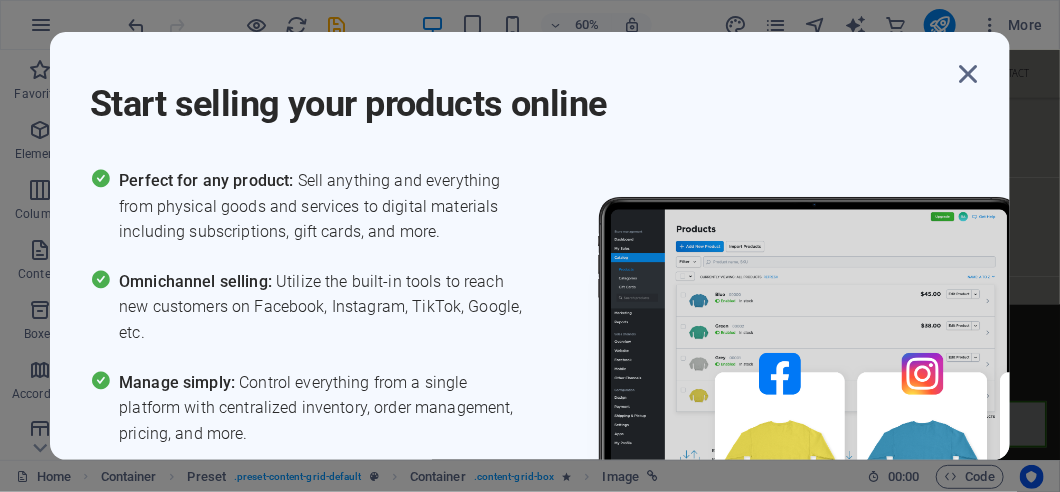 scroll, scrollTop: 0, scrollLeft: 0, axis: both 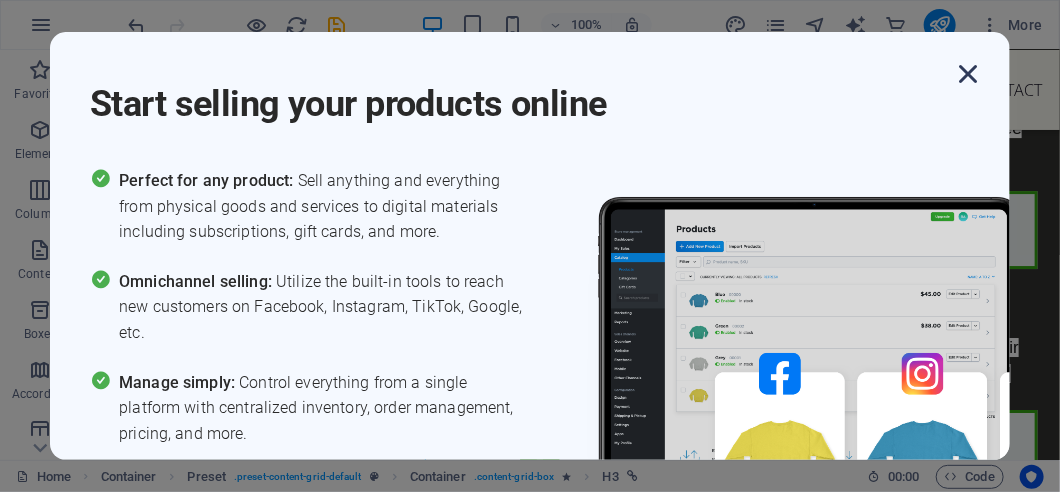 click at bounding box center (968, 74) 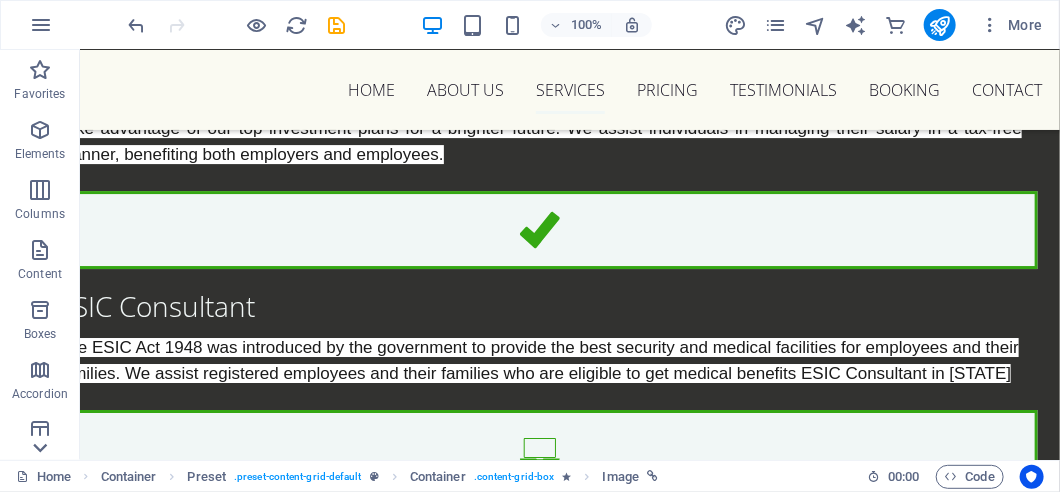 click 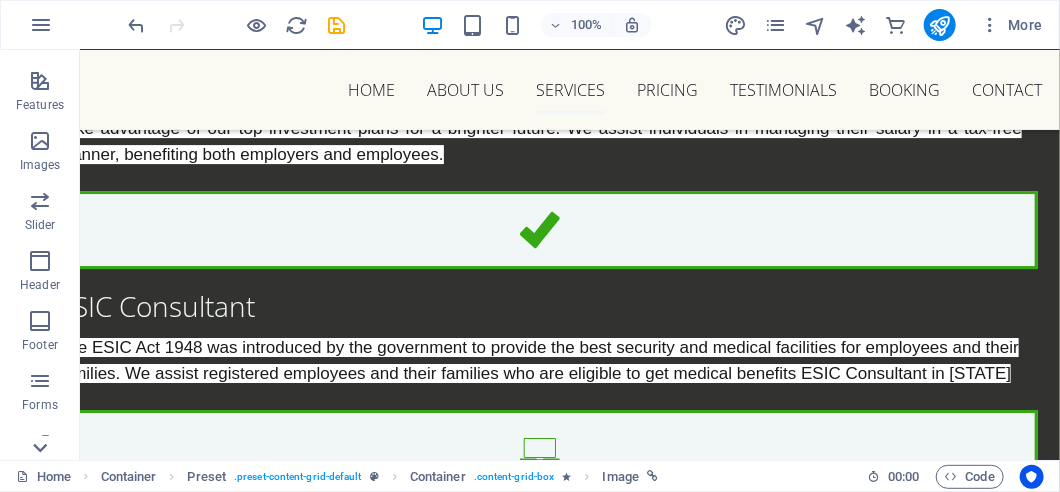 scroll, scrollTop: 550, scrollLeft: 0, axis: vertical 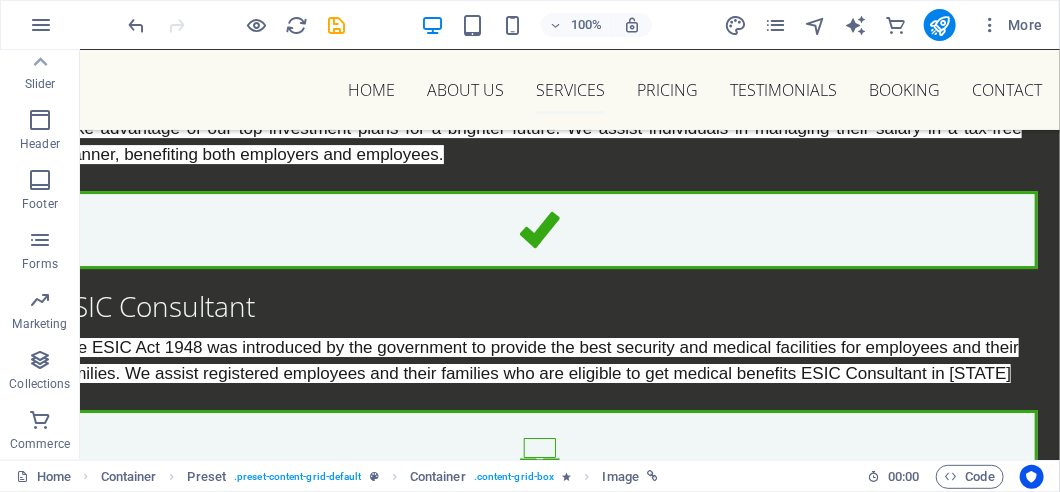 click on "Commerce" at bounding box center [40, 444] 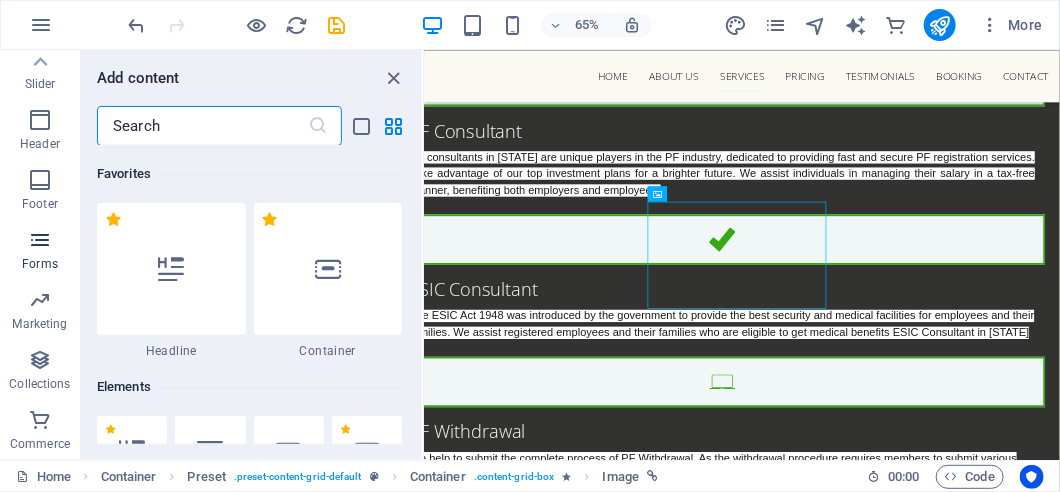 scroll, scrollTop: 4254, scrollLeft: 0, axis: vertical 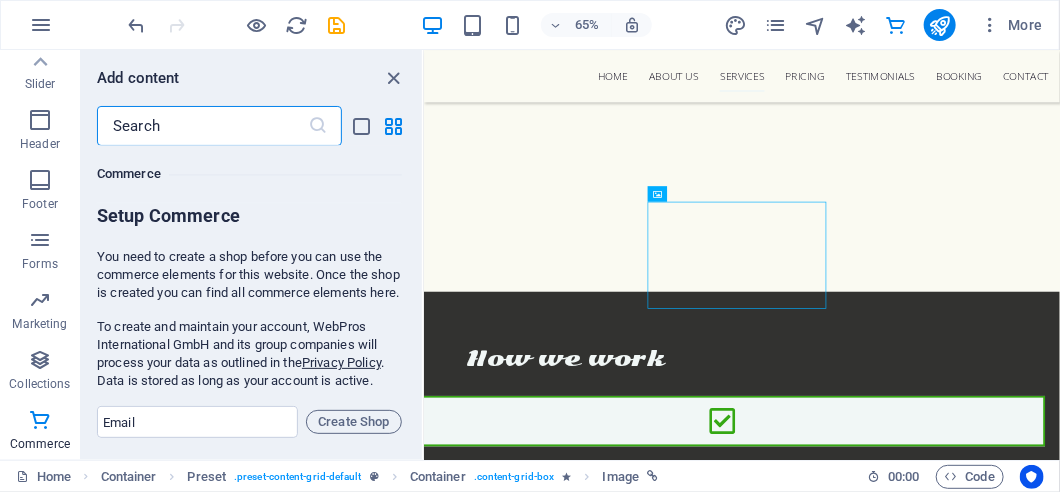 click at bounding box center [202, 126] 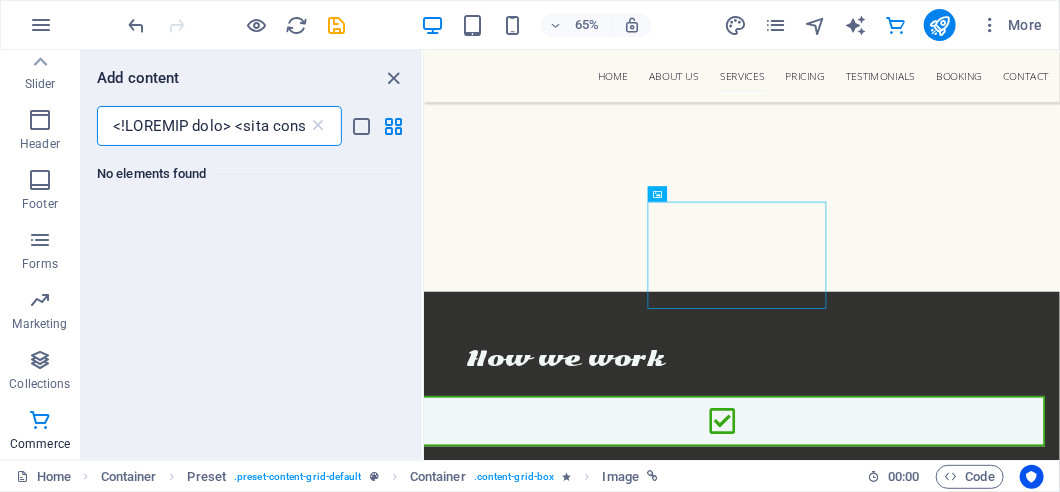 scroll, scrollTop: 0, scrollLeft: 17160, axis: horizontal 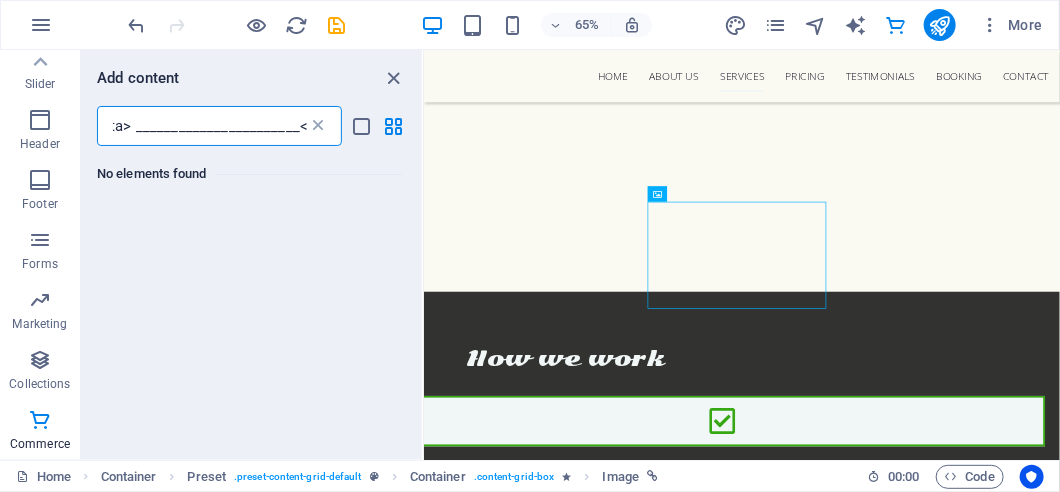 type on "<!LOREMIP dolo> <sita cons="ad"> <elit>     <sedd eiusmod="TEM-3">     <incid>utीlab eंdo्mेंaी en्aीmेंv</quisn>     <exerc>         ulla {             labo-nisial: Exeac, cons-duisa;             irureinrep-volup: #v6e3c5;             fugiatn: 35pa;             exce-sintoc: 5.3;         }         c3, n4 {             proid: #8s9c46;         }         .quioffi {             deseru-mollit: 02an;         }         idest {             labo-perspi: unde;         }     </omnis> </iste> <natu>     <e1>voीacc dंla्tेंrी ap्eीiेंq</a7>      <ill inven="veritat">         <q8>3. arाbeाv (Dictaexpli)</n8>         <e><ipsam>qाv:</asper> __________________________</a>         <o><fugit>coा:</magni> dोeाrो, sाneंn</p>         <q><dolor>aोnाei:</modit> _______________________</i>         <m><quaer>etेm:</solut> _________________________</n>     </eli>      <opt cumqu="nihilim">         <q1>2. p्fाpंa (rेtा a्qाo्d rerे nाsा)</e0>         <v><repud>rाi/eंhiी:</tenet> __________________________</s>         <d><reici>voा:</..." 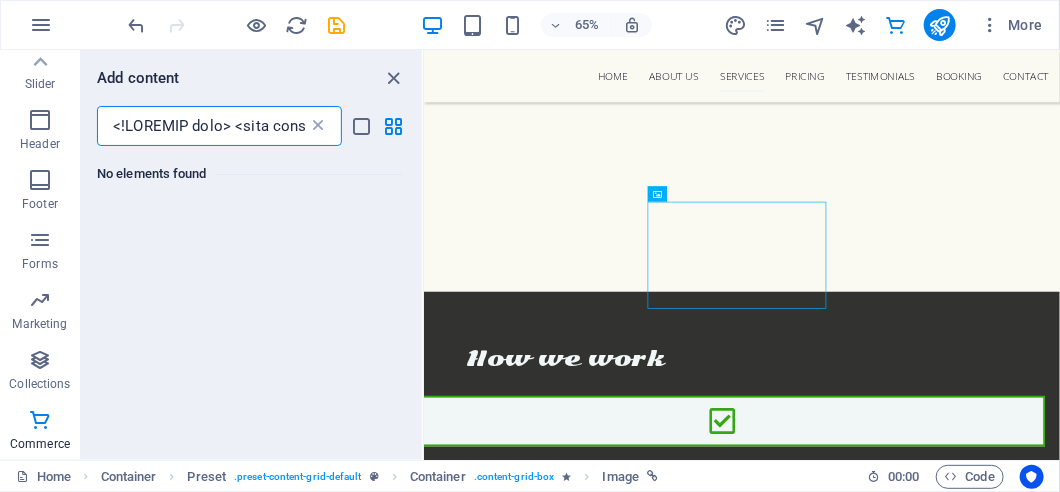 click at bounding box center [318, 126] 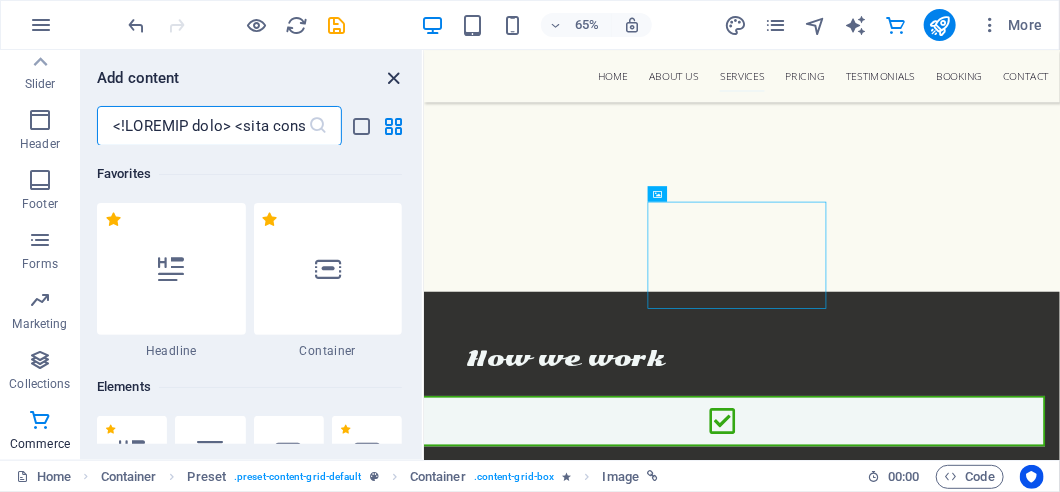 type 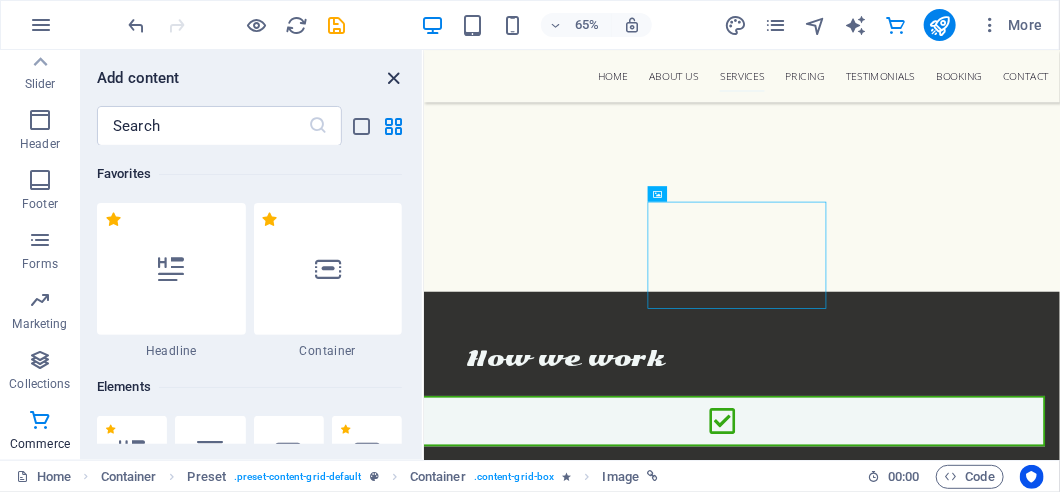 click at bounding box center (394, 78) 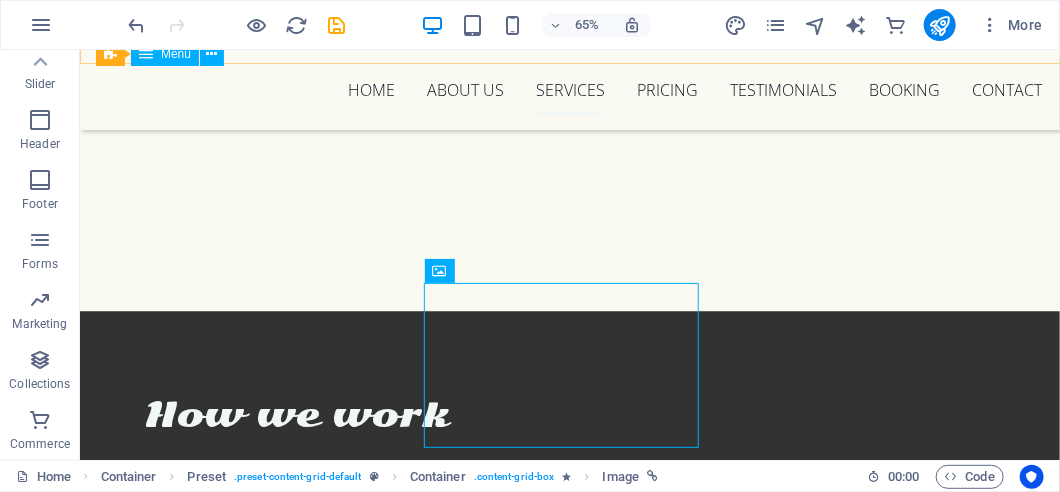 scroll, scrollTop: 4255, scrollLeft: 0, axis: vertical 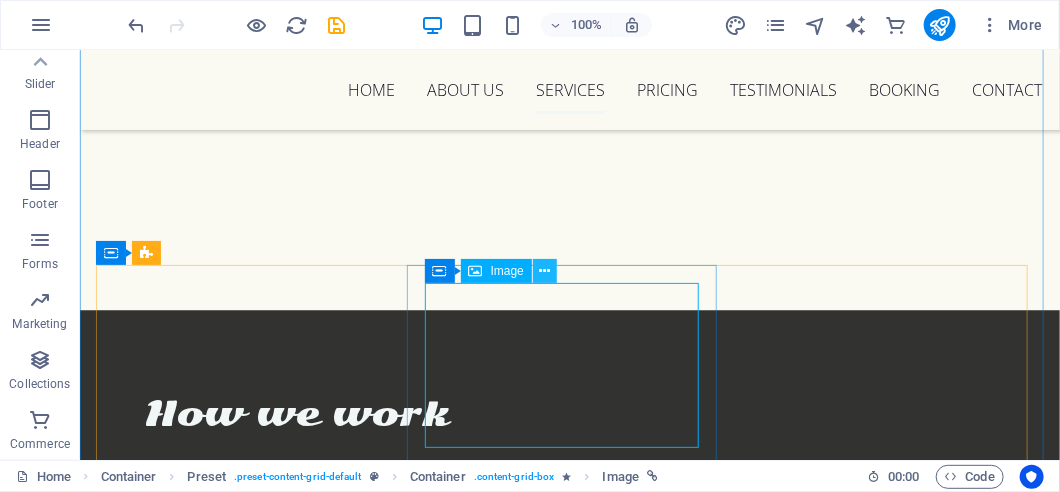 click at bounding box center (544, 271) 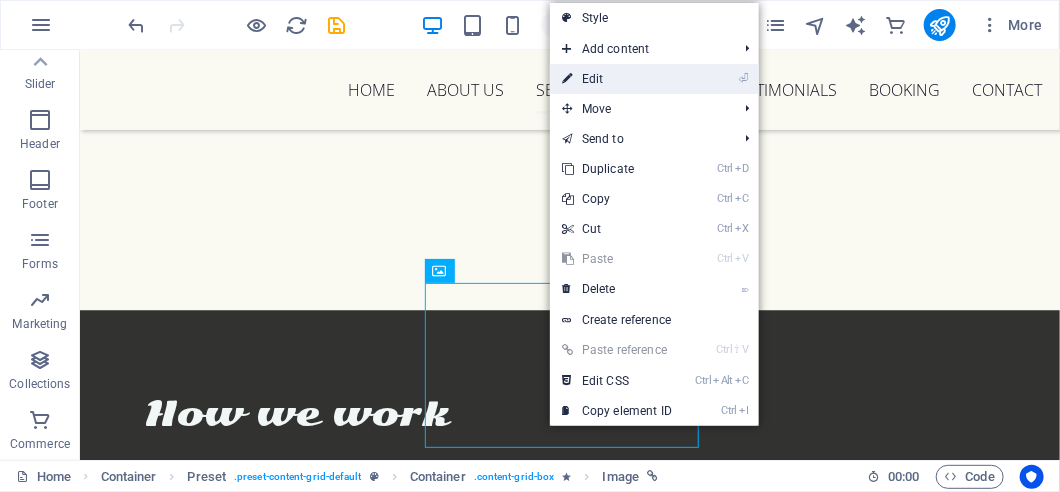 click on "⏎  Edit" at bounding box center (617, 79) 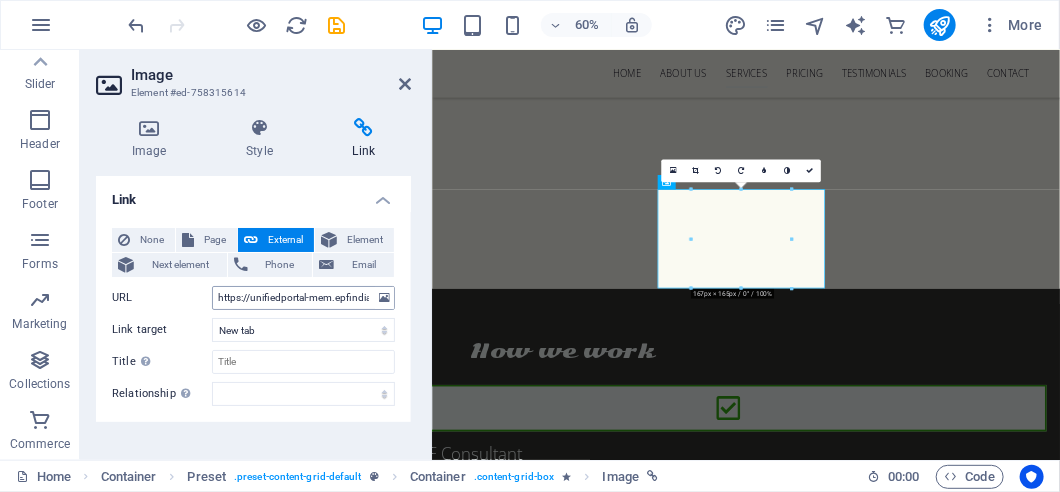 scroll, scrollTop: 4206, scrollLeft: 0, axis: vertical 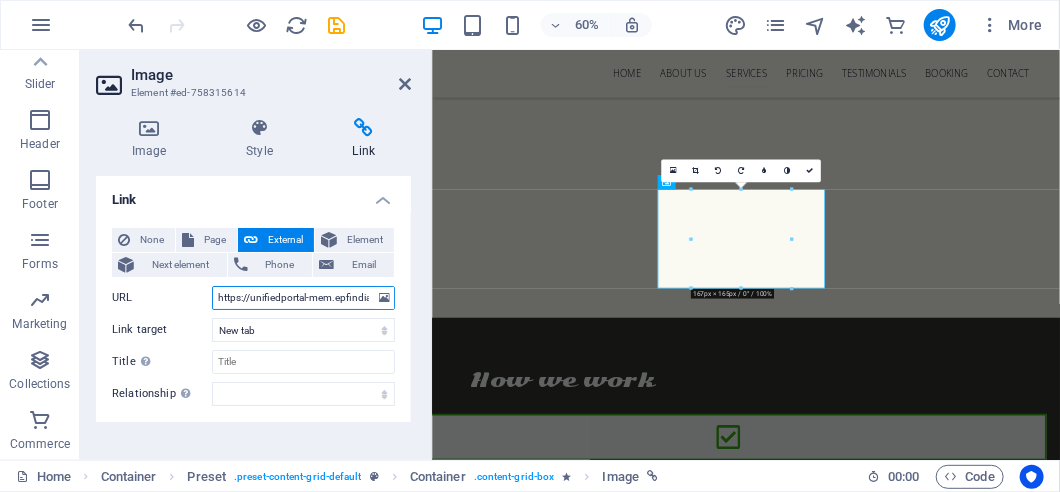 click on "https://unifiedportal-mem.epfindia.gov.in" at bounding box center (303, 298) 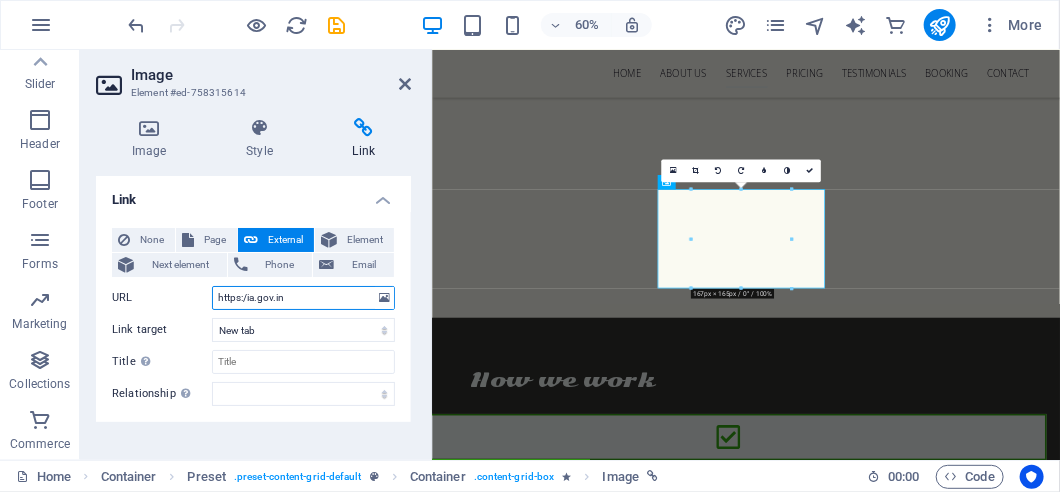 click on "https:/ia.gov.in" at bounding box center [303, 298] 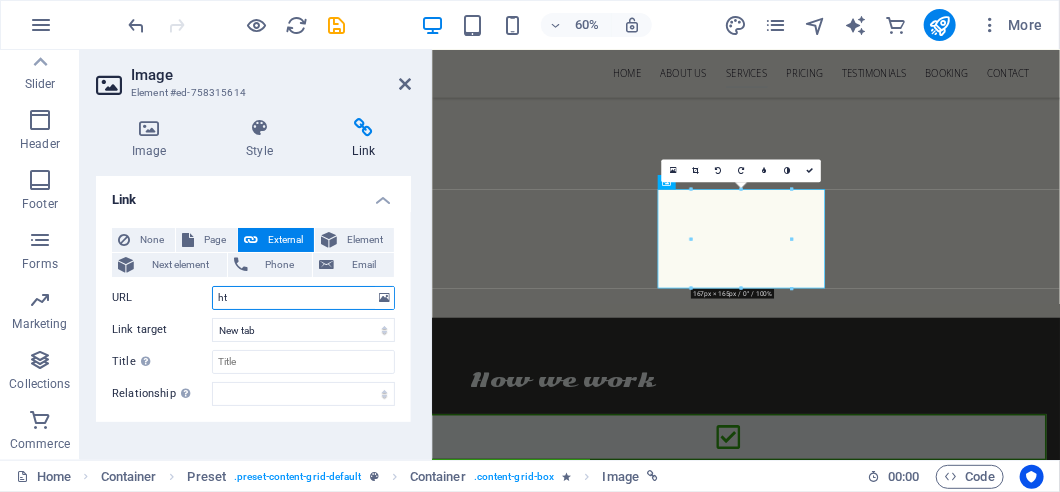 type on "h" 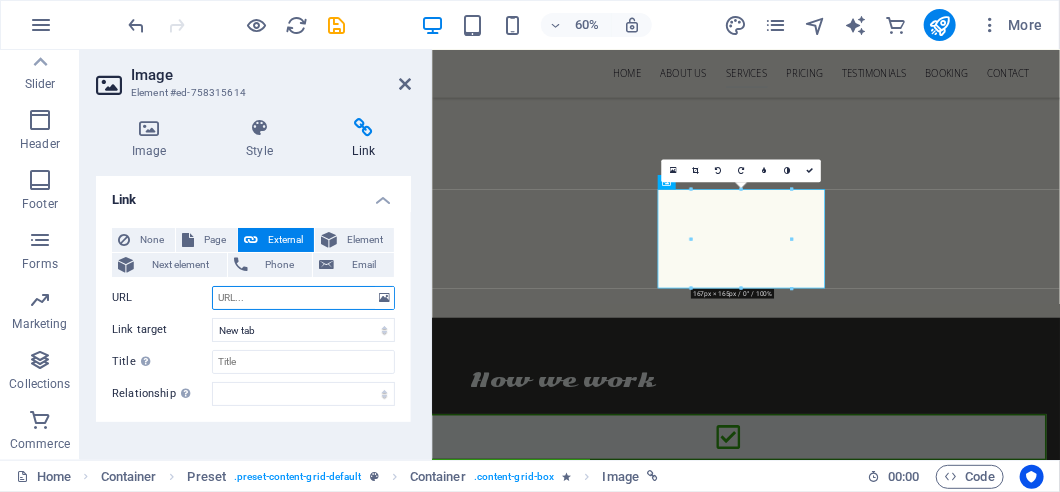 paste on "file:///D:/MOBILLE%20PHOTO/PHOTO1/COMPANY/EPFO_Consultancy_Agreement_WebPage.html" 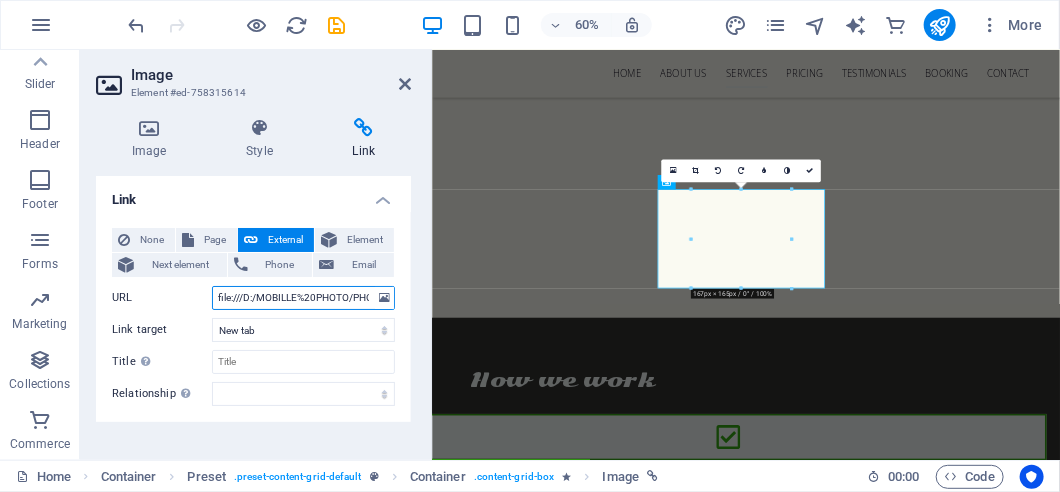 scroll, scrollTop: 0, scrollLeft: 288, axis: horizontal 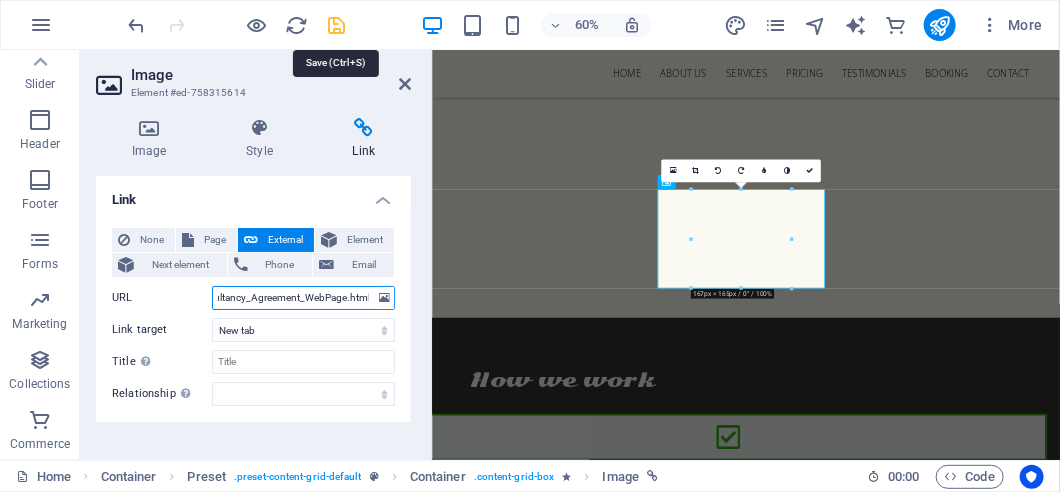 type on "file:///D:/MOBILLE%20PHOTO/PHOTO1/COMPANY/EPFO_Consultancy_Agreement_WebPage.html" 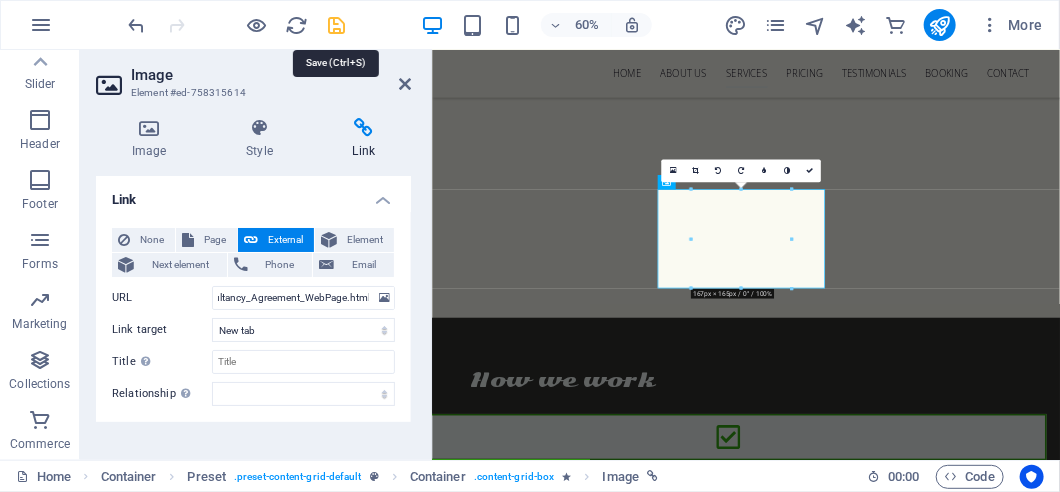 click at bounding box center [337, 25] 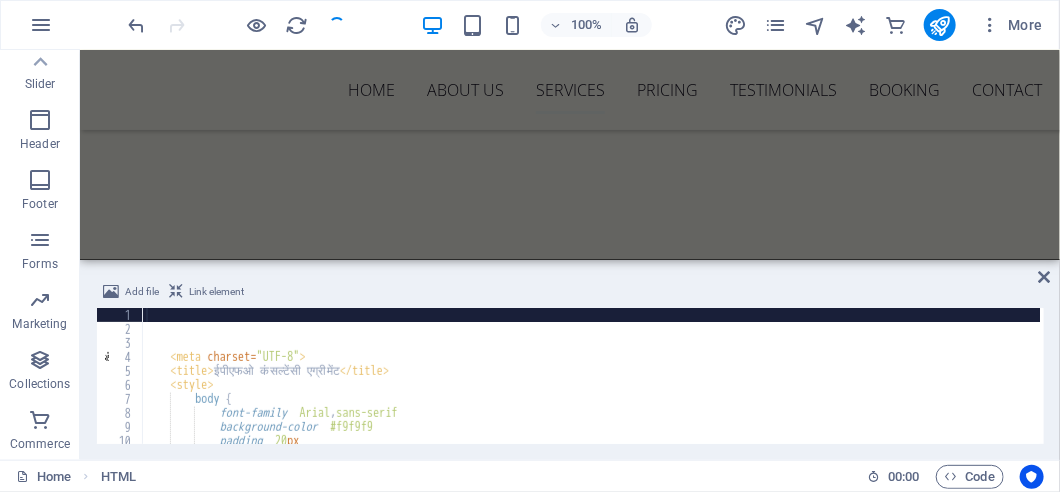 scroll, scrollTop: 4255, scrollLeft: 0, axis: vertical 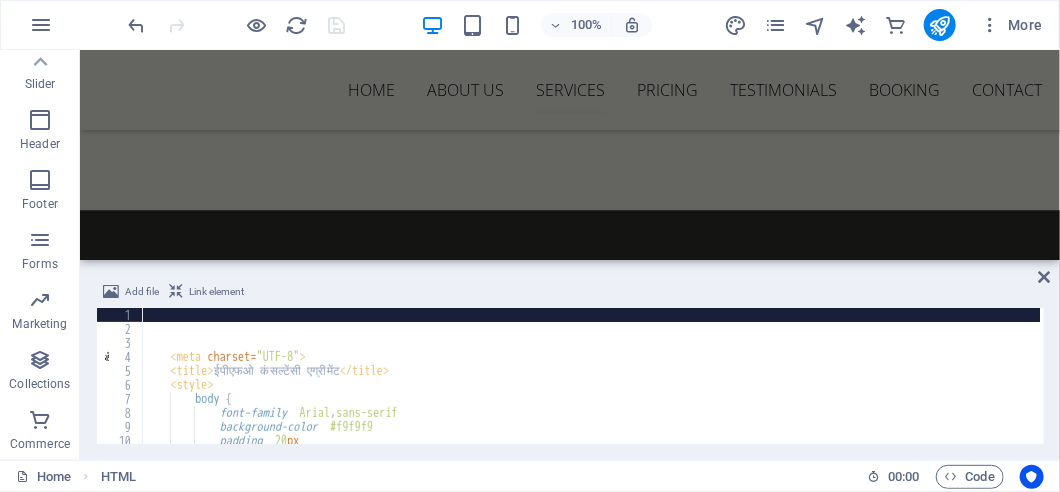 click on "Link element" at bounding box center (216, 292) 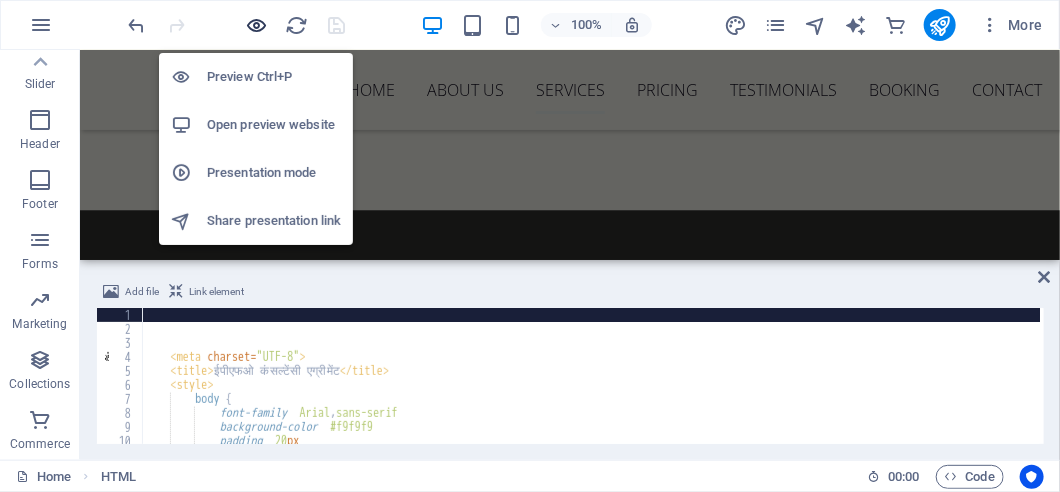 click at bounding box center (257, 25) 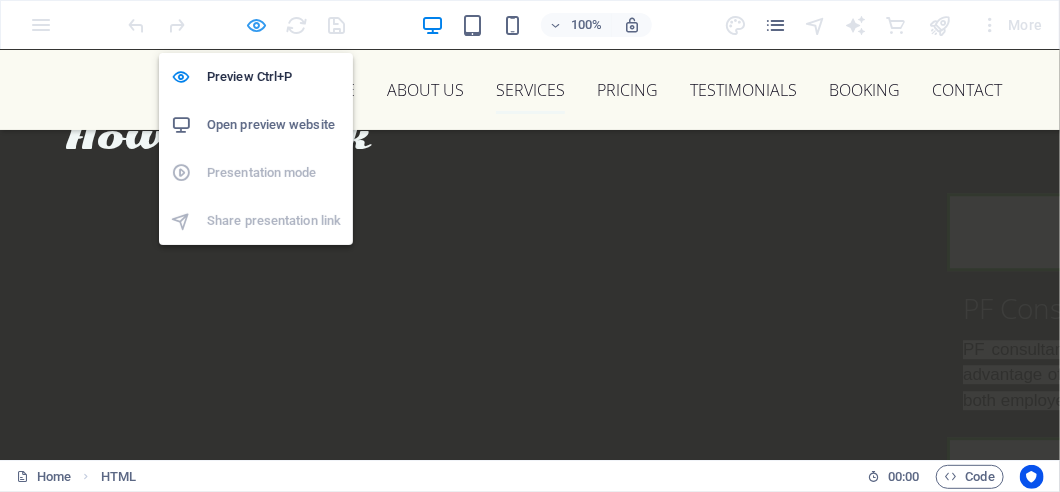 scroll, scrollTop: 4070, scrollLeft: 0, axis: vertical 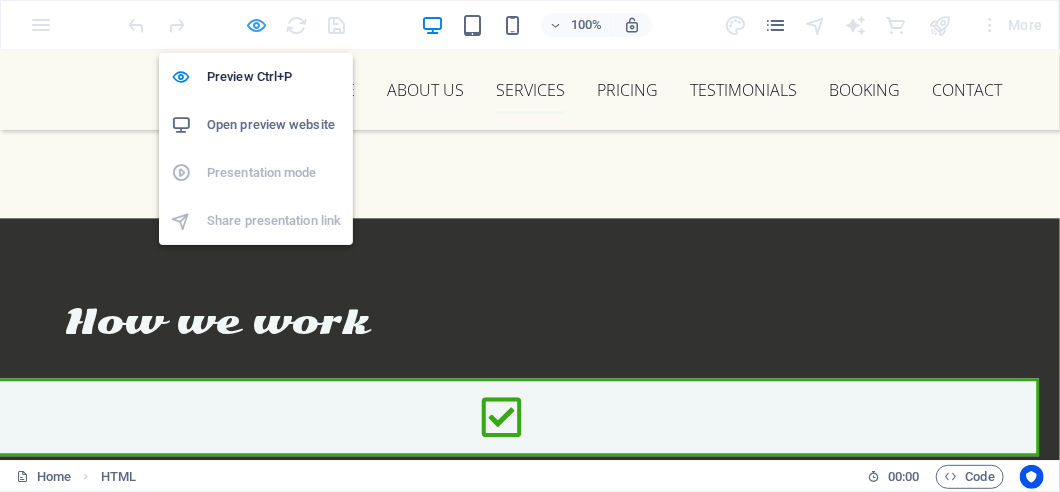 click at bounding box center (257, 25) 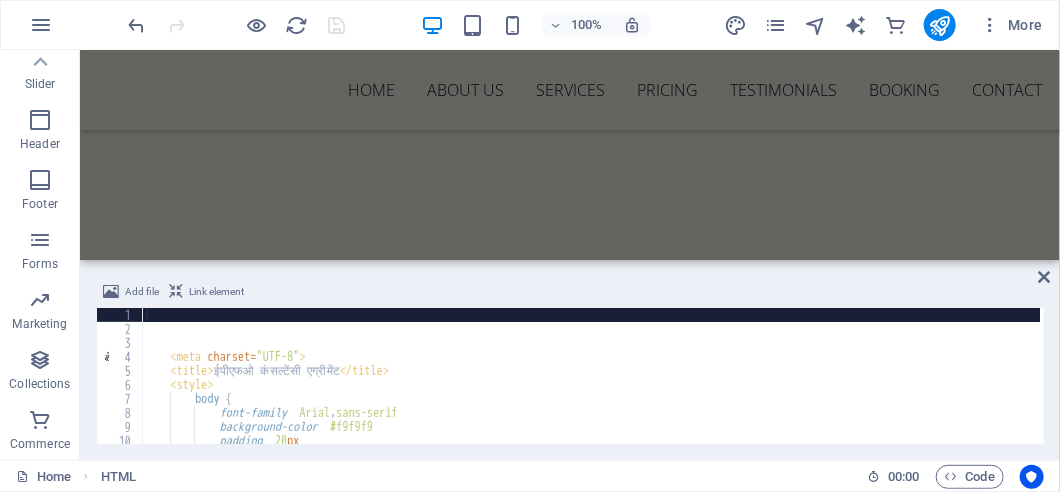 scroll, scrollTop: 4255, scrollLeft: 0, axis: vertical 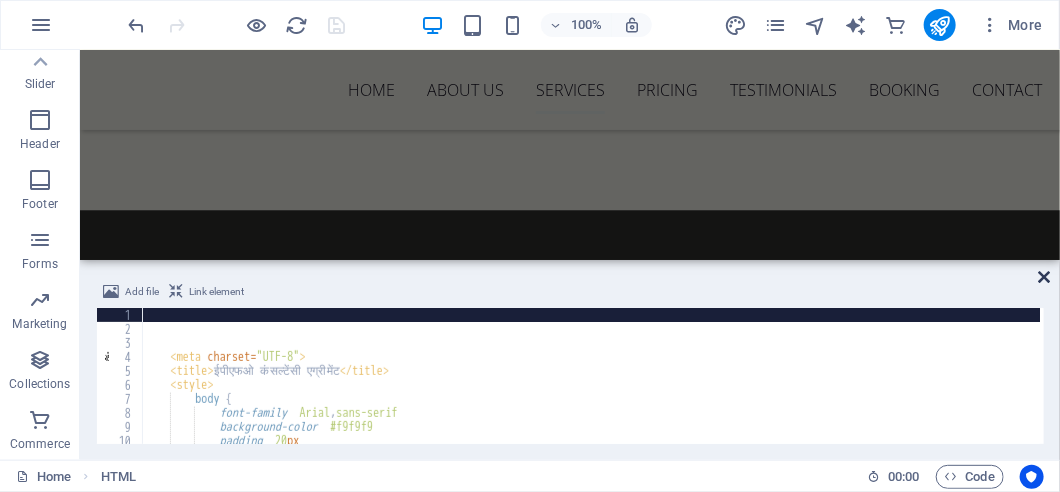 click at bounding box center (1045, 277) 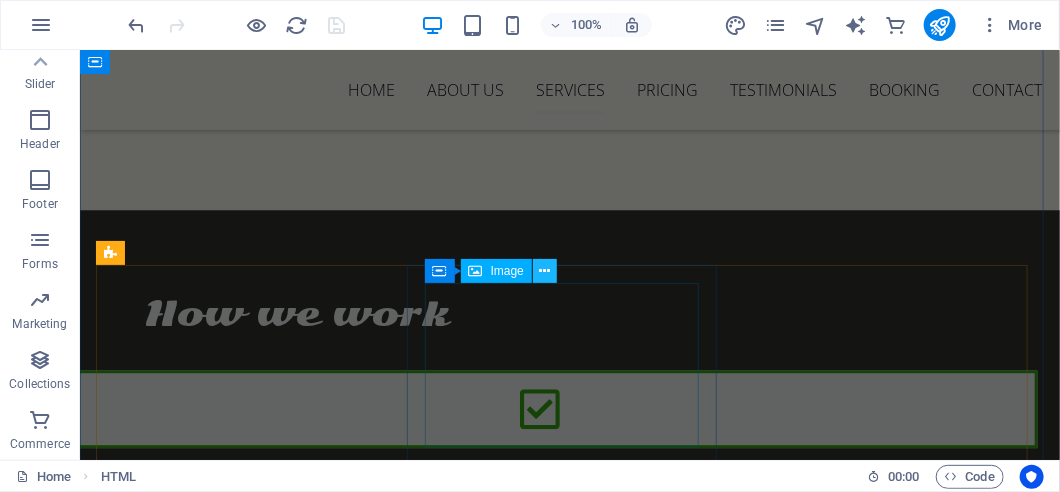 click at bounding box center [544, 271] 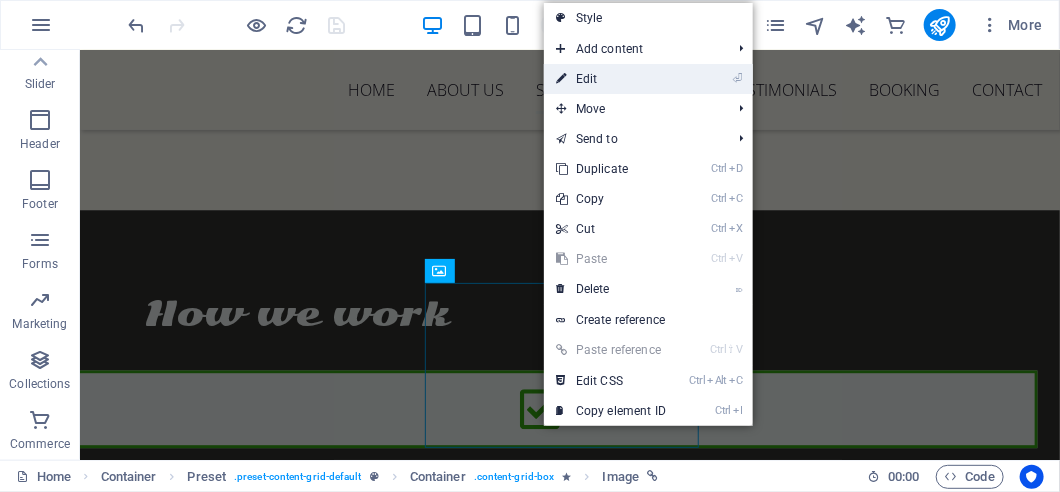 click on "⏎  Edit" at bounding box center [611, 79] 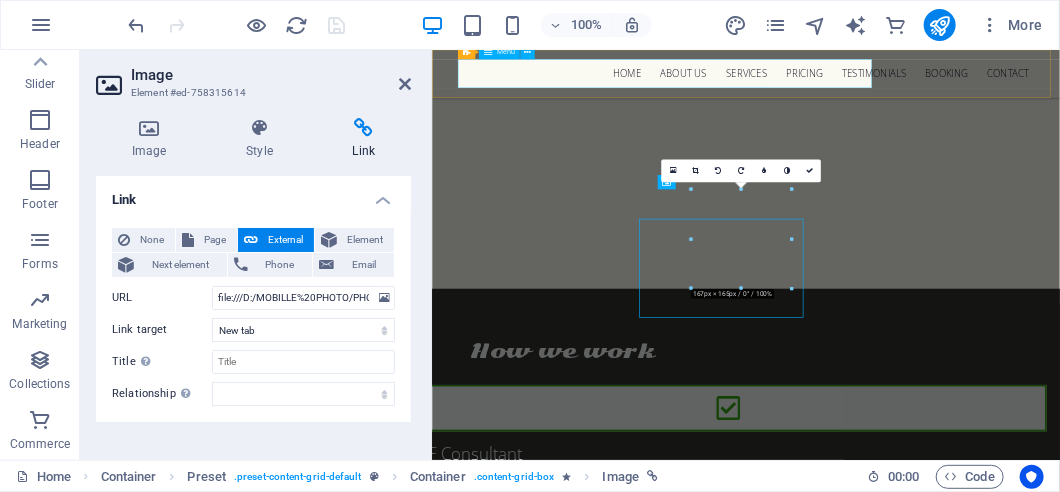 scroll, scrollTop: 4206, scrollLeft: 0, axis: vertical 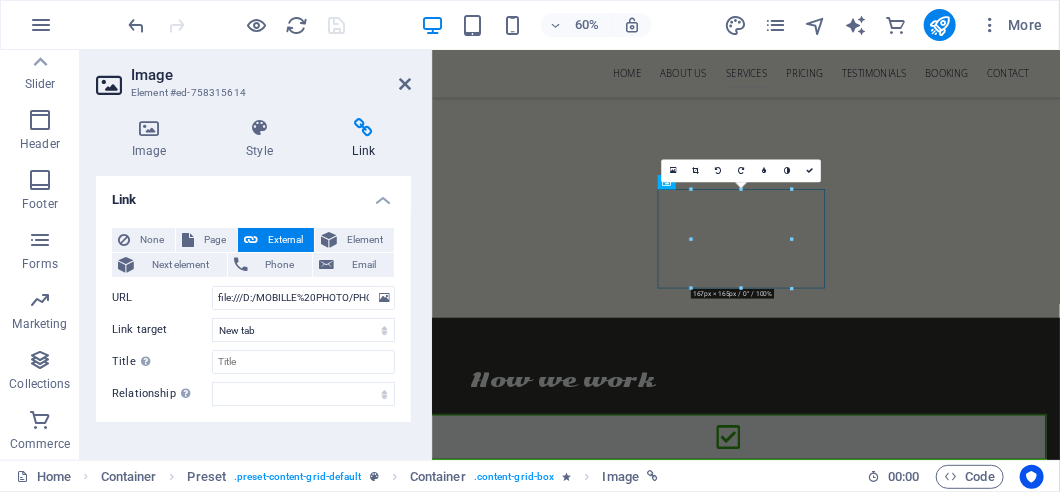 click on "External" at bounding box center [286, 240] 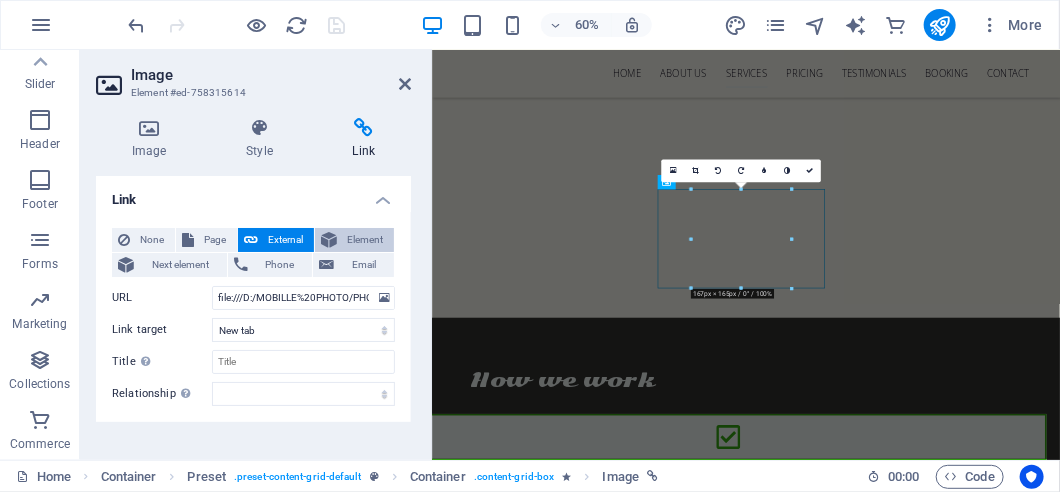 click on "Element" at bounding box center [365, 240] 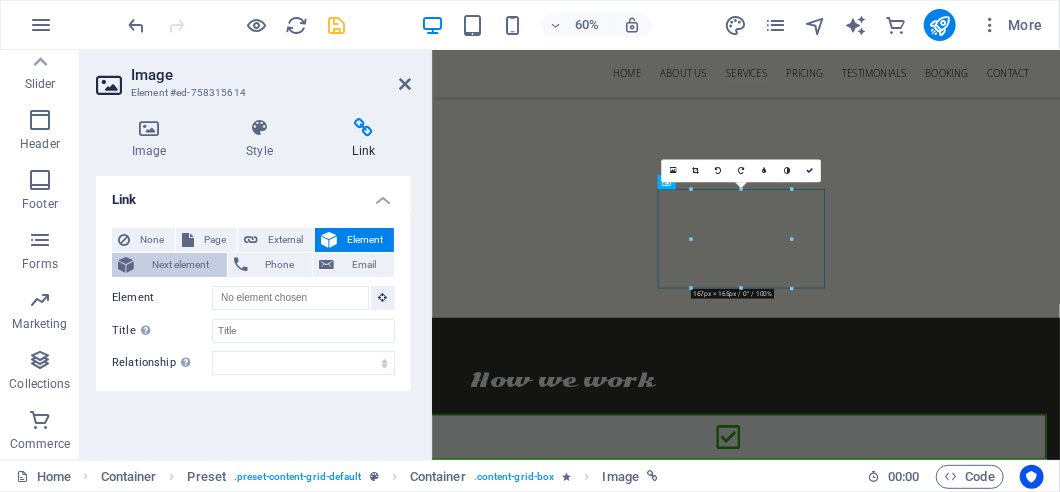 click on "Next element" at bounding box center [180, 265] 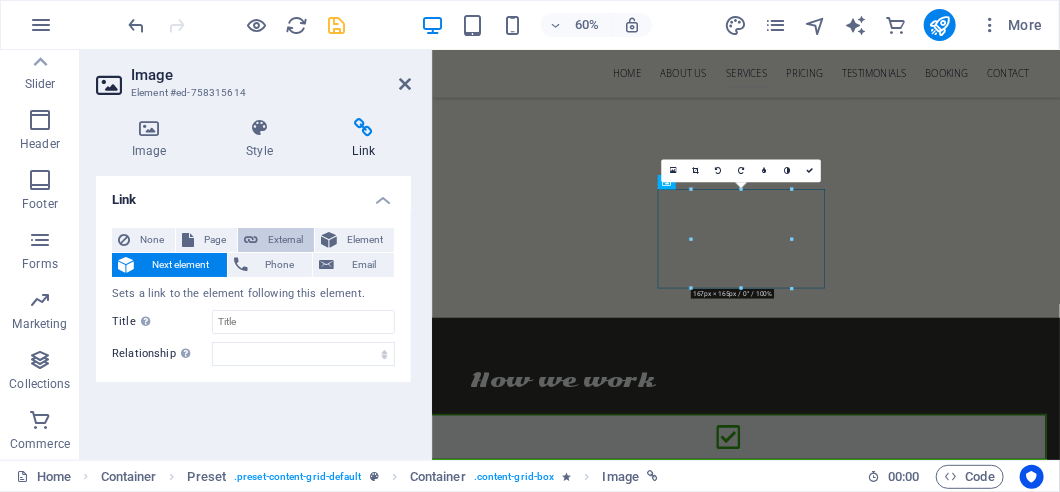 click at bounding box center [251, 240] 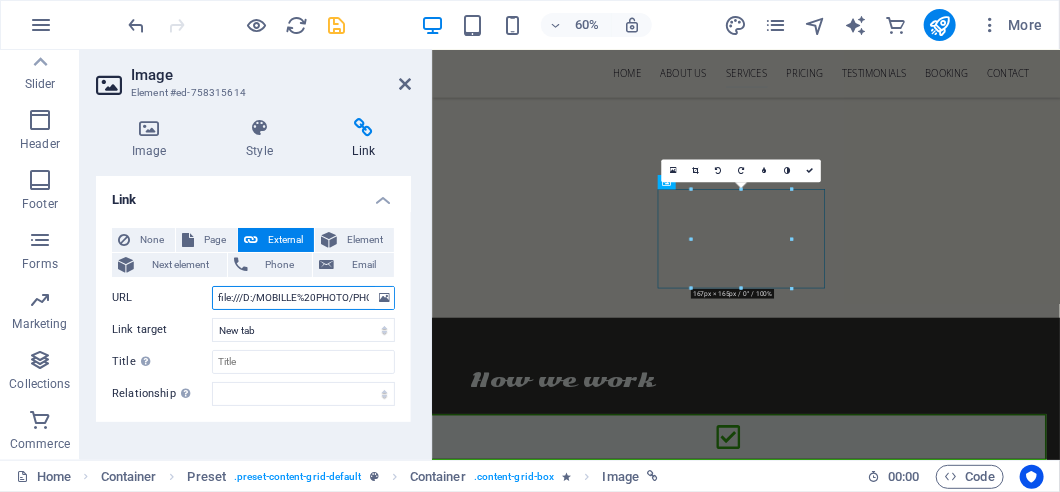 scroll, scrollTop: 0, scrollLeft: 288, axis: horizontal 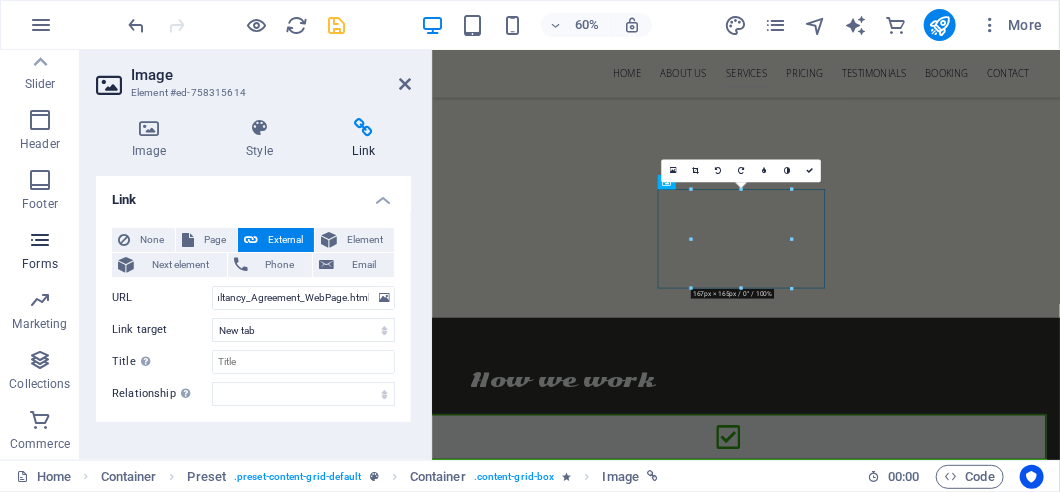 click on "Forms" at bounding box center (40, 252) 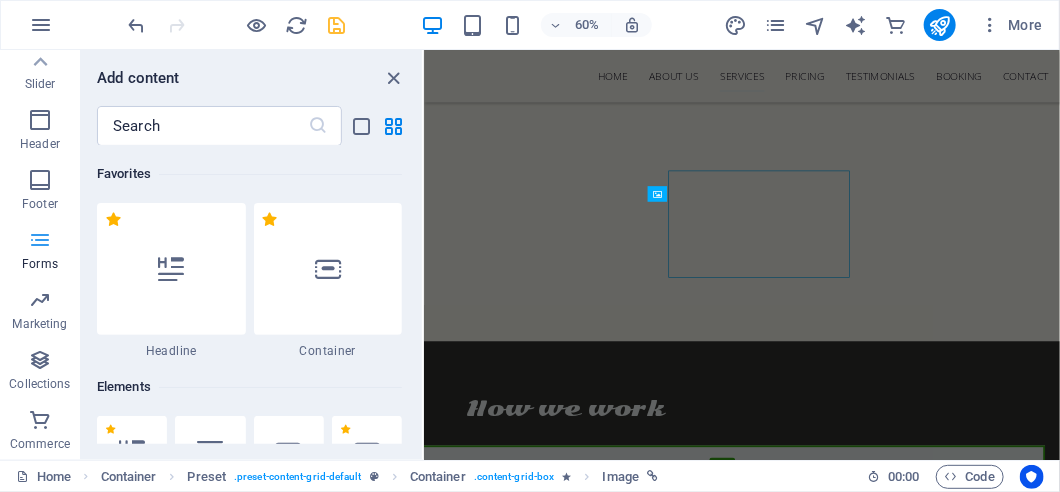 click at bounding box center (40, 240) 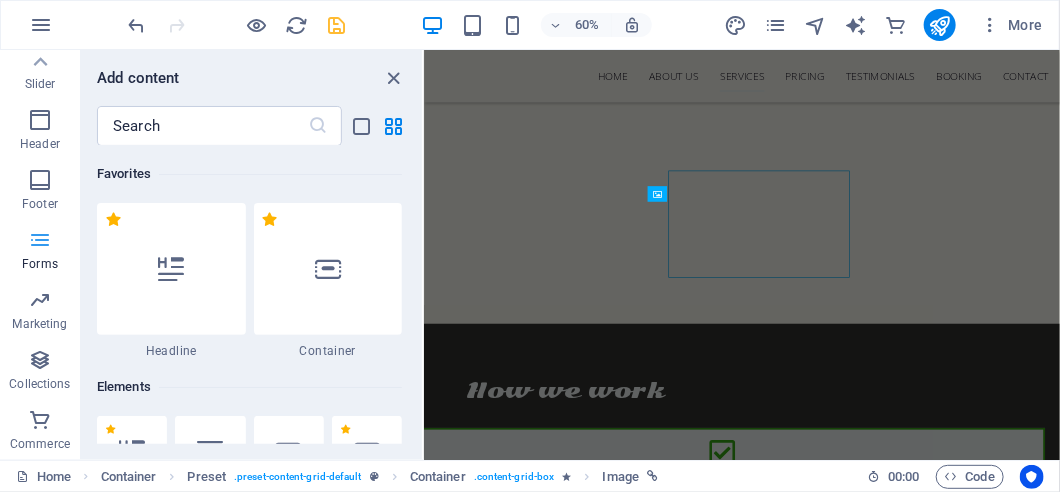 scroll, scrollTop: 4254, scrollLeft: 0, axis: vertical 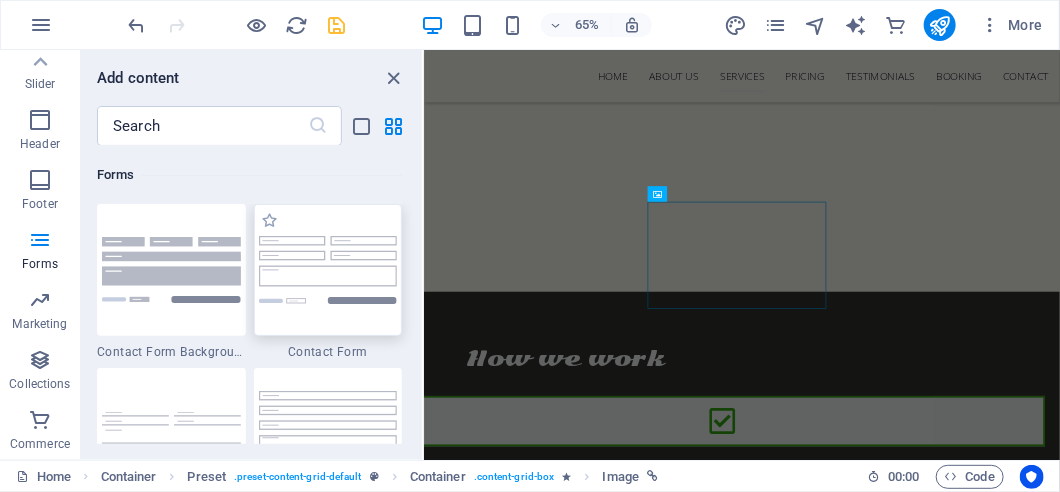 click at bounding box center (328, 270) 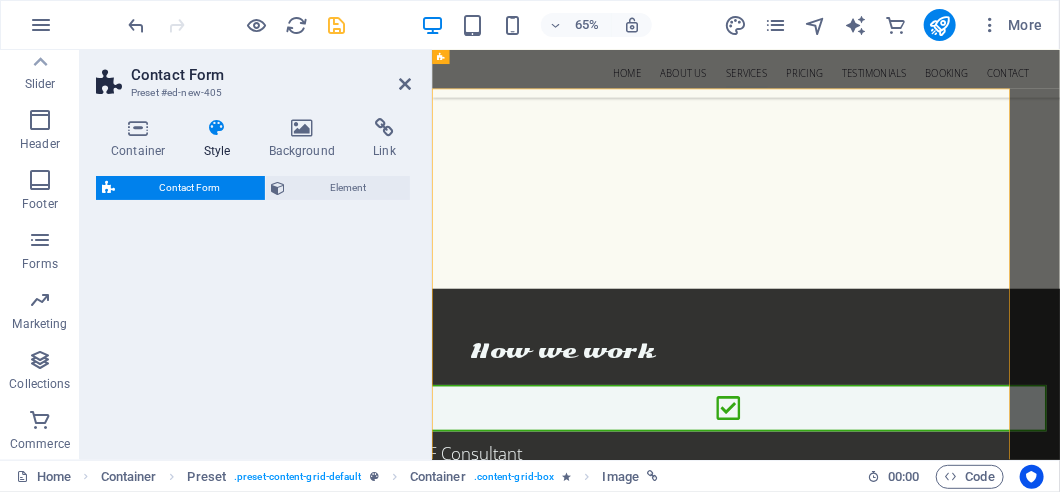 select on "rem" 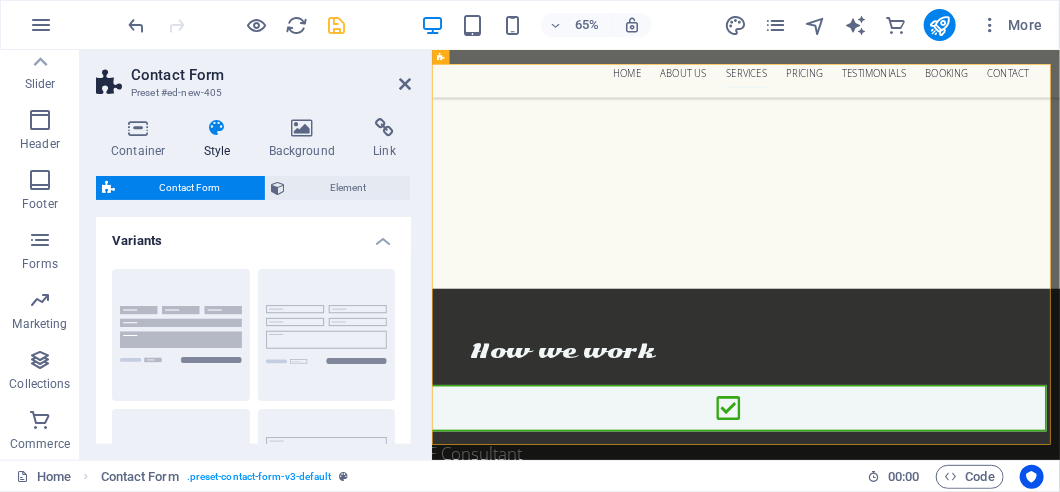 scroll, scrollTop: 5833, scrollLeft: 0, axis: vertical 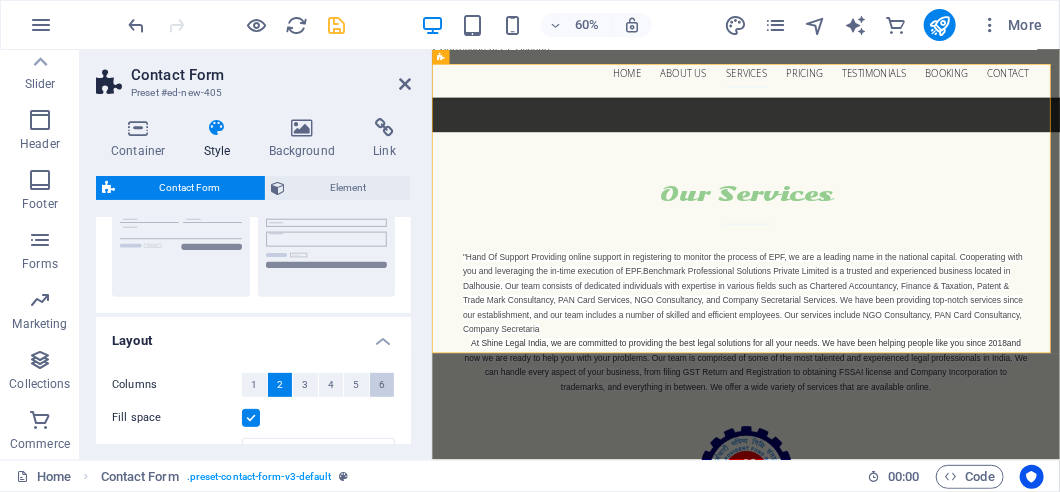 click on "6" at bounding box center [382, 385] 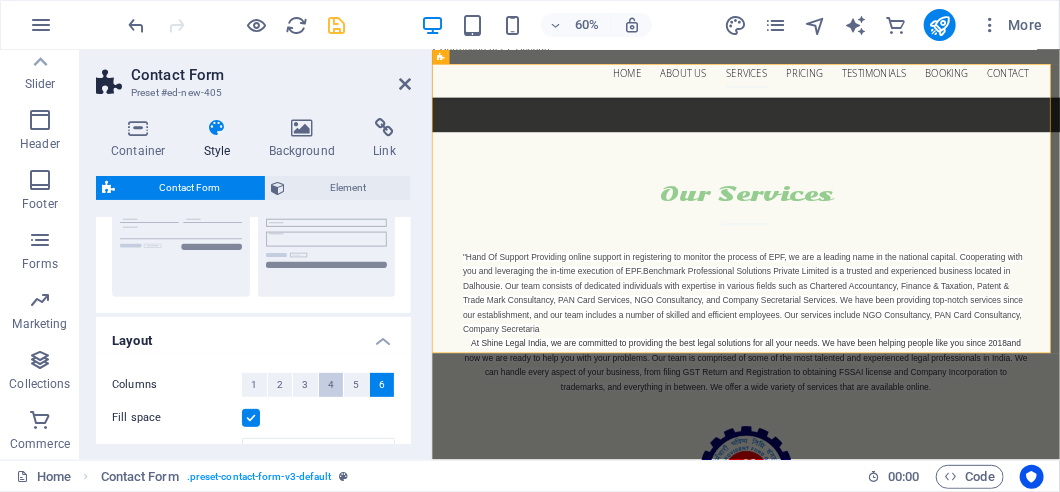 click on "4" at bounding box center (331, 385) 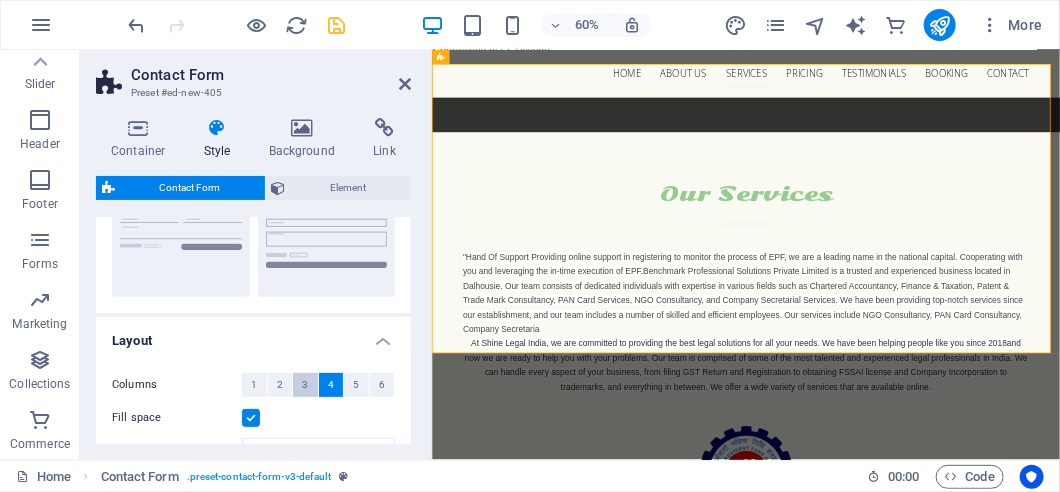 click on "3" at bounding box center [305, 385] 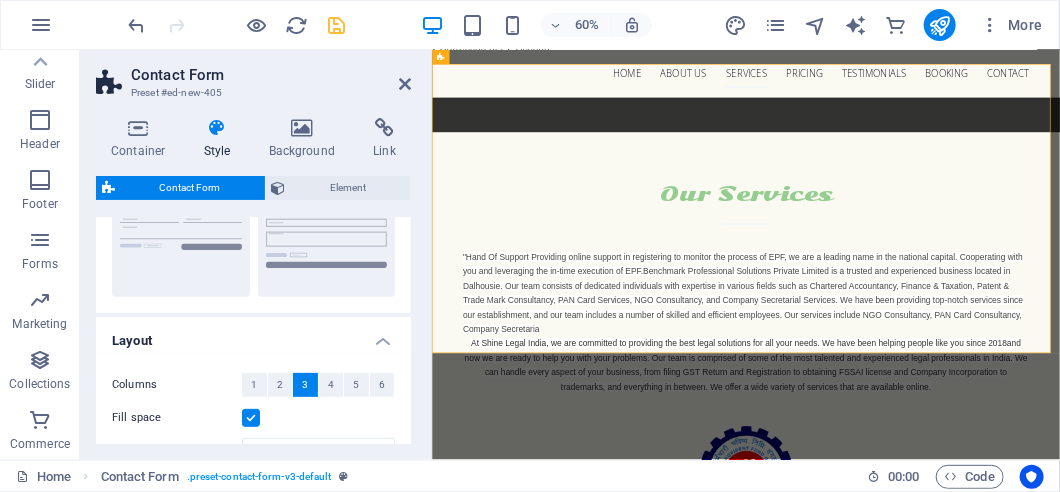 drag, startPoint x: 407, startPoint y: 311, endPoint x: 407, endPoint y: 356, distance: 45 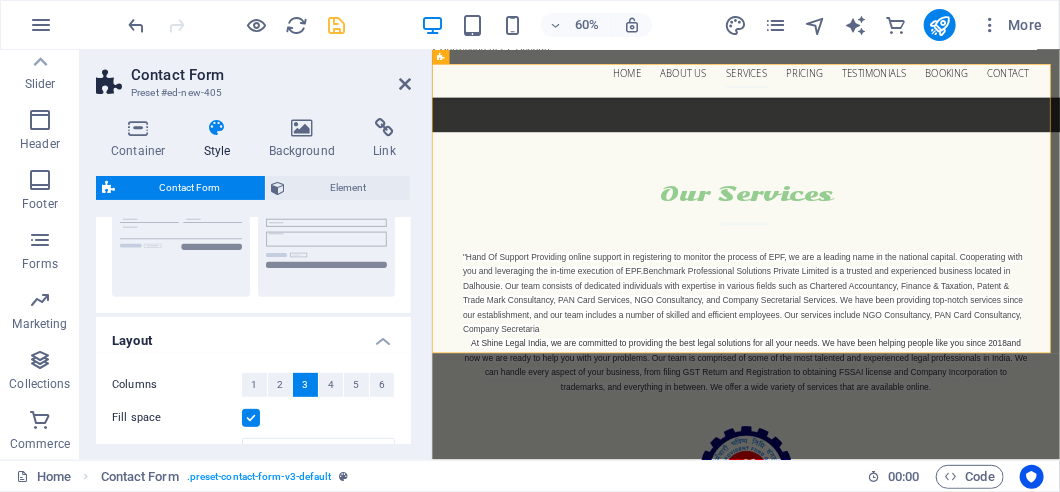 click on "Variants Background Default Plain Row Layout Columns 1 2 3 4 5 6 Fill space Gap 1 px rem % vh vw Horizontal margin Only if the containers "Content width" is not set to "Default" Horiz. checkboxes Horiz. radio buttons Form fields Switch to preview mode to test the hover and focus style Default Hover Focus Background Text  - Label  - Placeholder Padding px rem % vh vw Custom Custom 1 px rem % vh vw 0.5 px rem % vh vw 0.5 px rem % vh vw 1 px rem % vh vw Border style None              - Width 1 px rem vh vw Custom Custom 1 px rem vh vw 1 px rem vh vw 1 px rem vh vw  - Color Round corners 0 px rem % vh vw Custom Custom 0 px rem % vh vw 0 px rem % vh vw 0 px rem % vh vw Shadows None Outside Inside Color X offset 0 px rem vh vw Y offset 0 px rem vh vw Blur 0 px rem % vh vw Spread 0 px rem vh vw Background Text  - Placeholder Padding auto px rem % vh vw Custom Custom 1 auto px rem % vh vw 0.5 auto px rem % vh vw 0.5 auto px rem % vh vw 1 auto px rem % vh vw Border style 1" at bounding box center [253, 330] 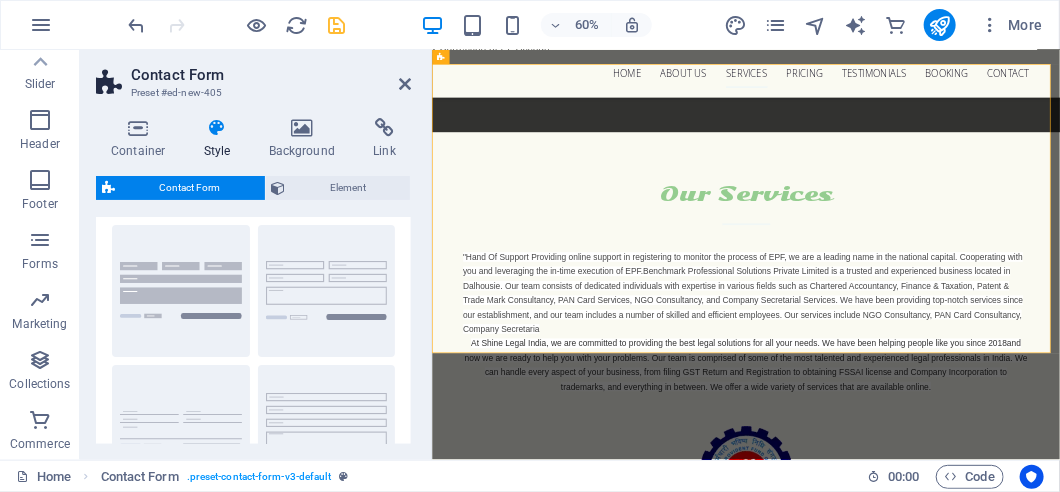 scroll, scrollTop: 0, scrollLeft: 0, axis: both 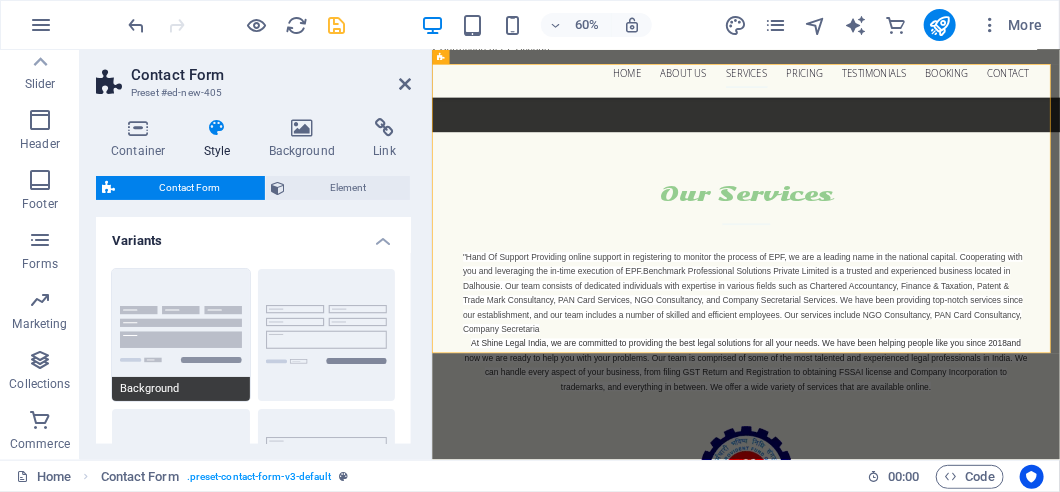 click on "Background" at bounding box center (181, 335) 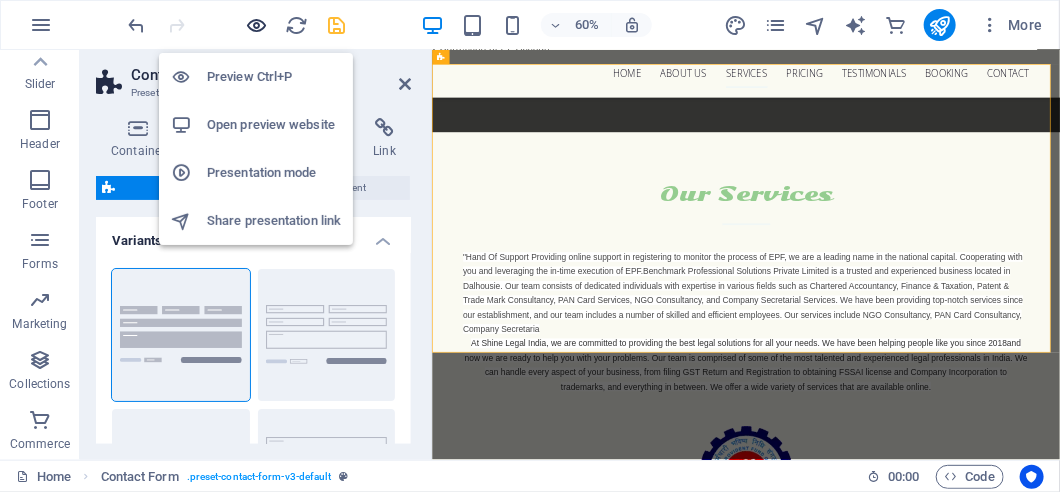 click at bounding box center (257, 25) 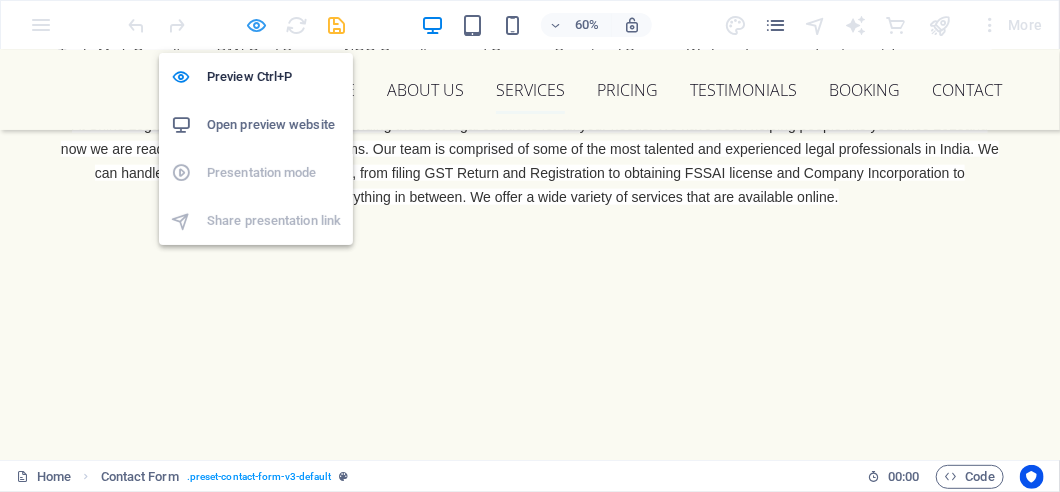 scroll, scrollTop: 5697, scrollLeft: 0, axis: vertical 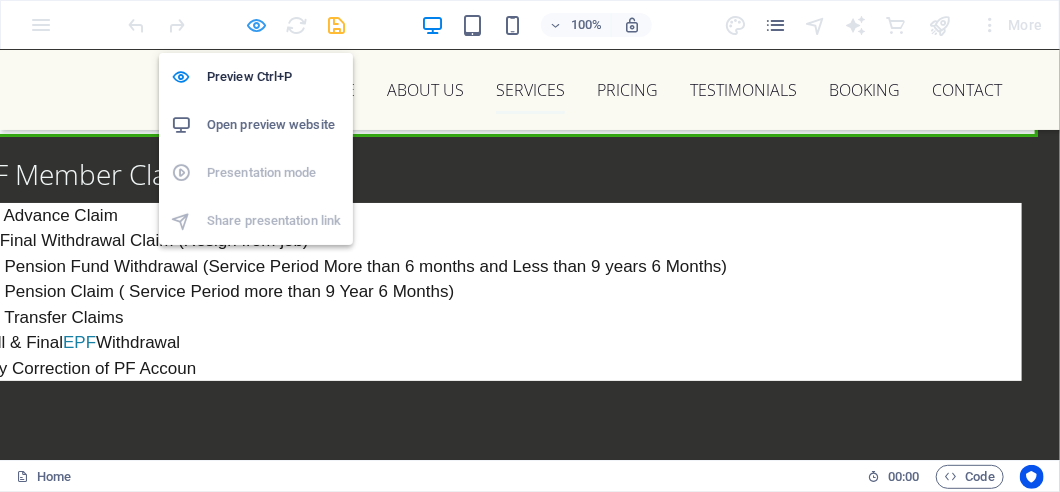 click at bounding box center [257, 25] 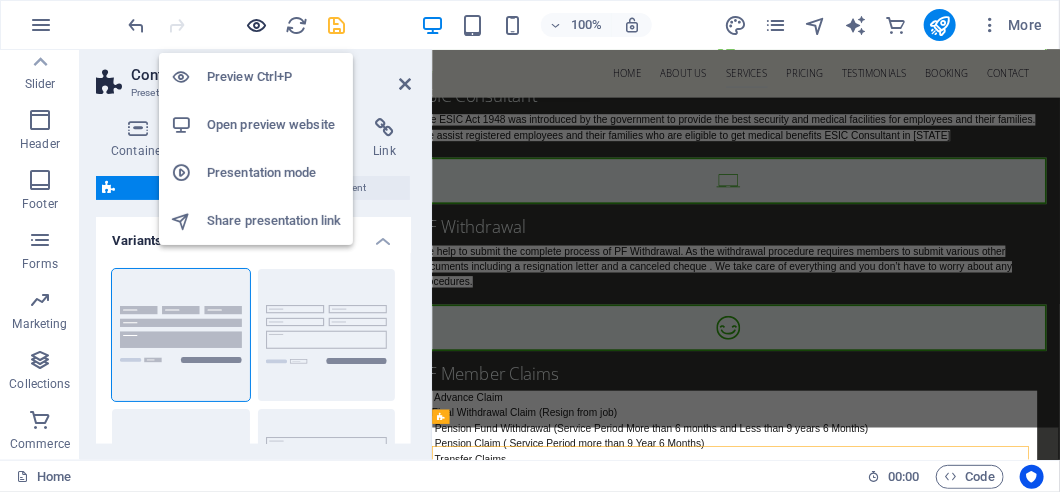 scroll, scrollTop: 5233, scrollLeft: 0, axis: vertical 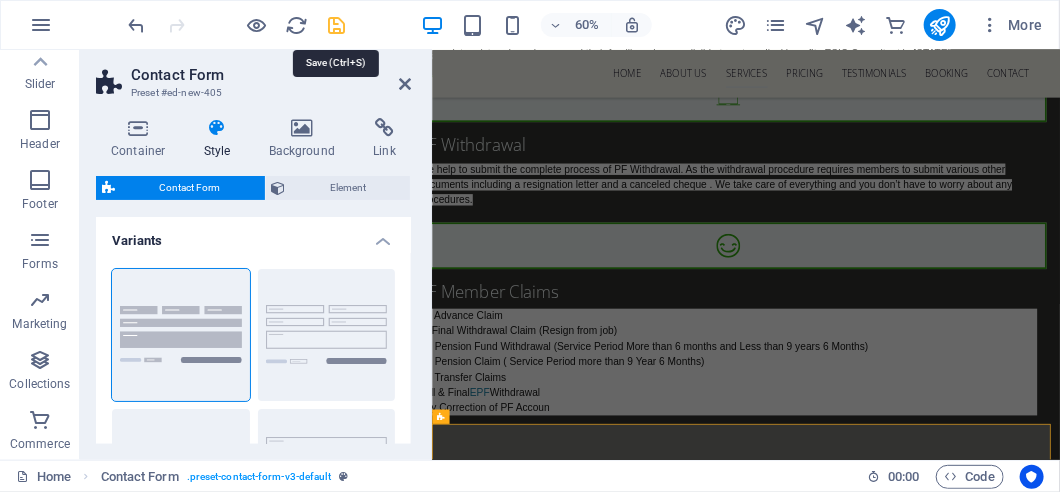 click at bounding box center (337, 25) 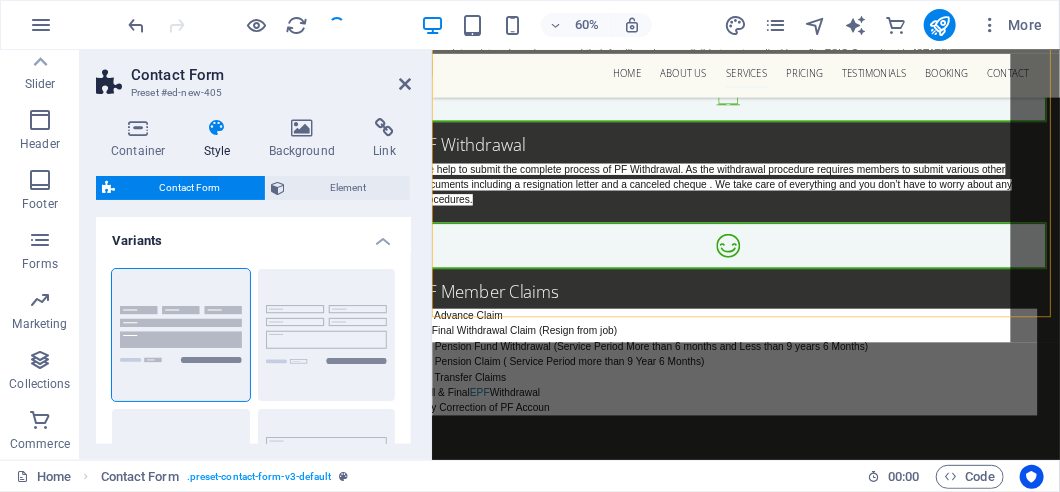 scroll, scrollTop: 5893, scrollLeft: 0, axis: vertical 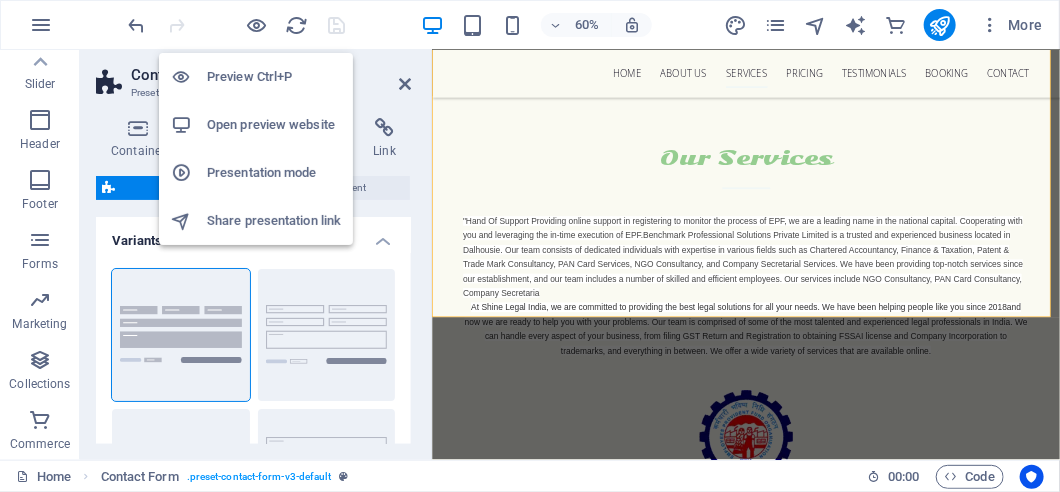 click on "Preview Ctrl+P" at bounding box center [274, 77] 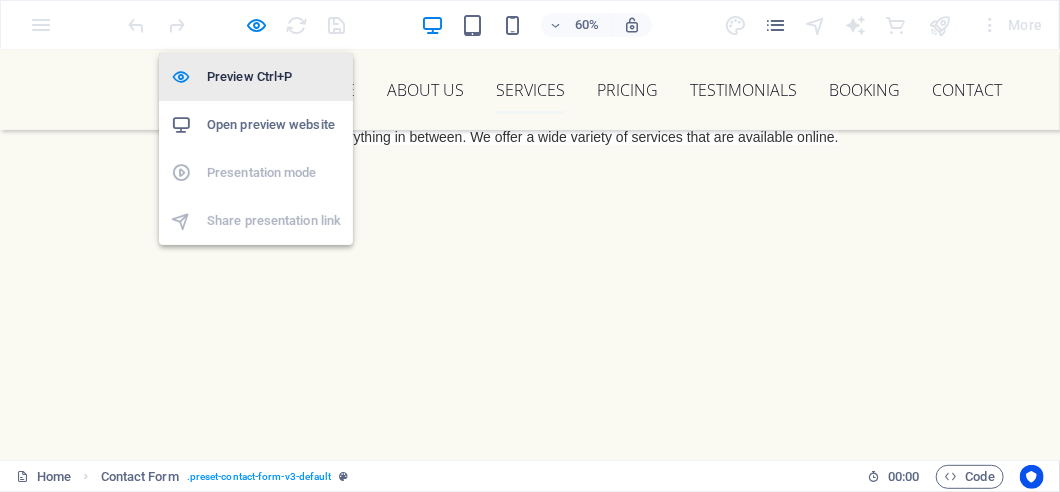 scroll, scrollTop: 5757, scrollLeft: 0, axis: vertical 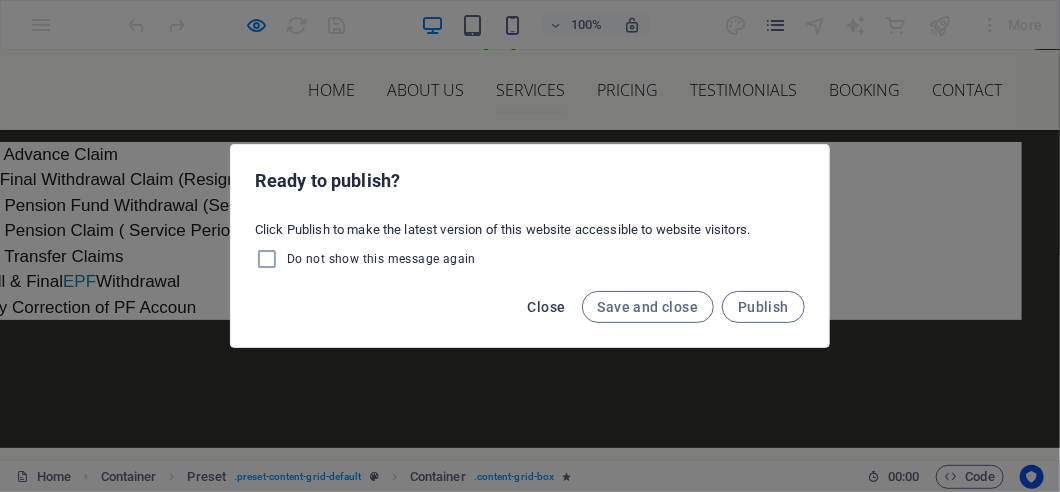 click on "Close" at bounding box center [547, 307] 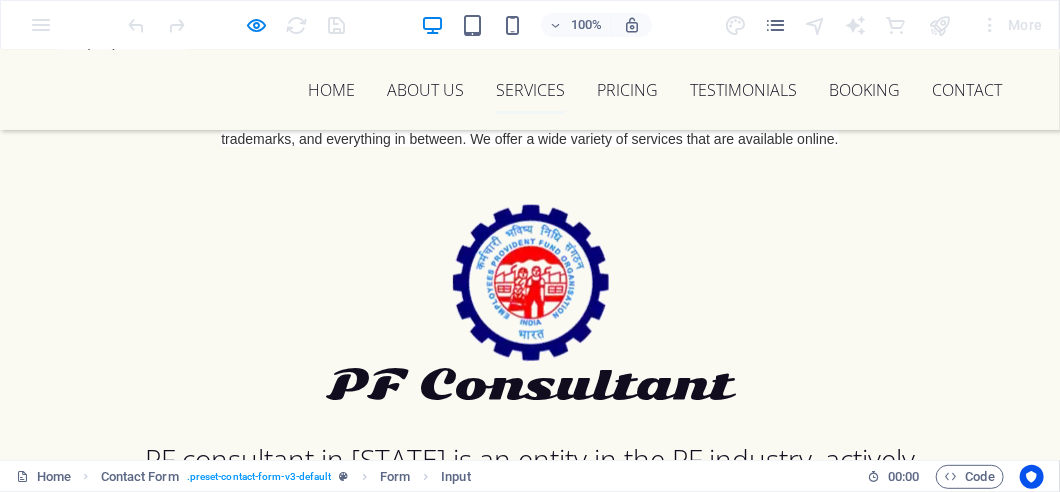 scroll, scrollTop: 5917, scrollLeft: 0, axis: vertical 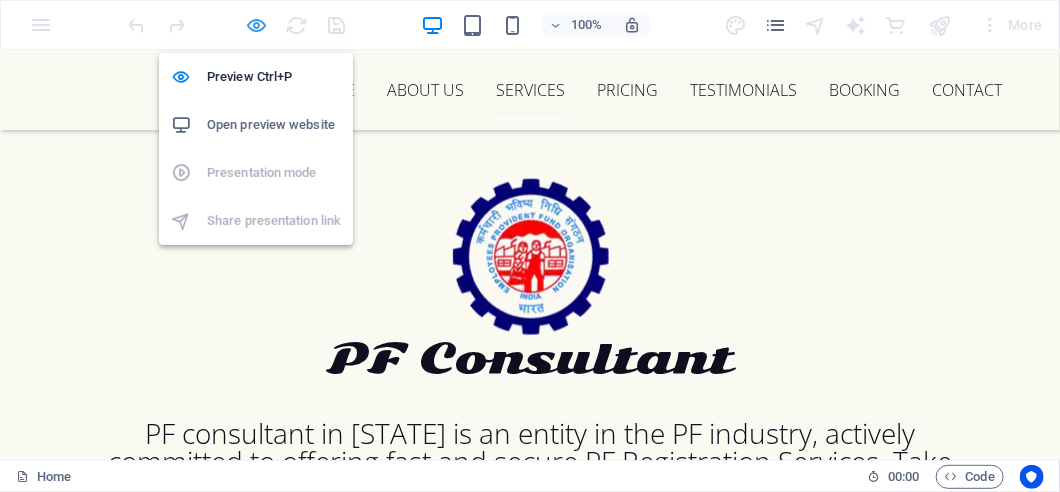 click at bounding box center (257, 25) 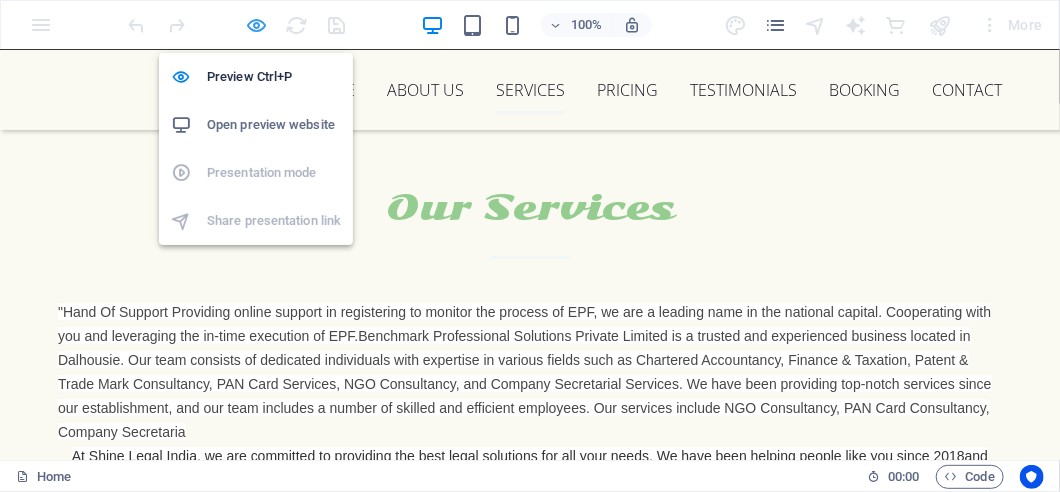 select on "rem" 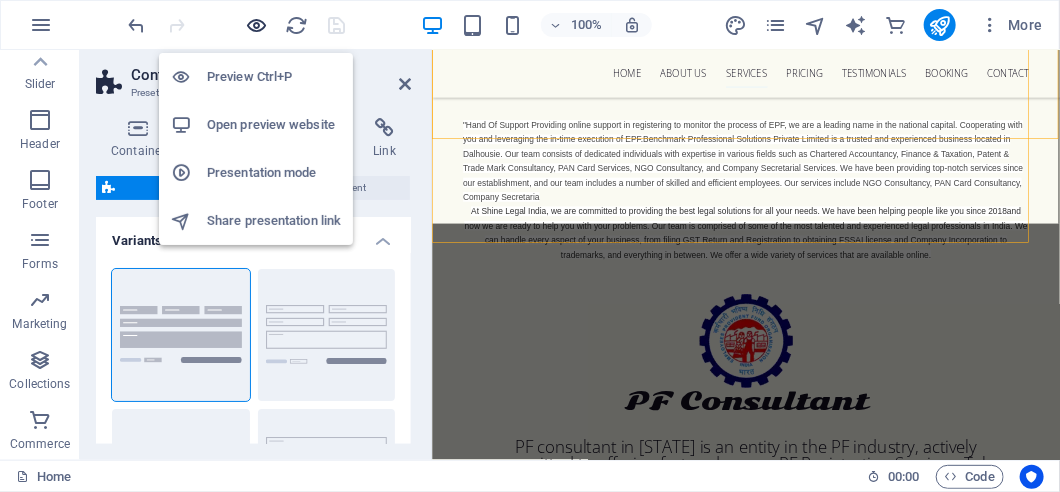 click at bounding box center [257, 25] 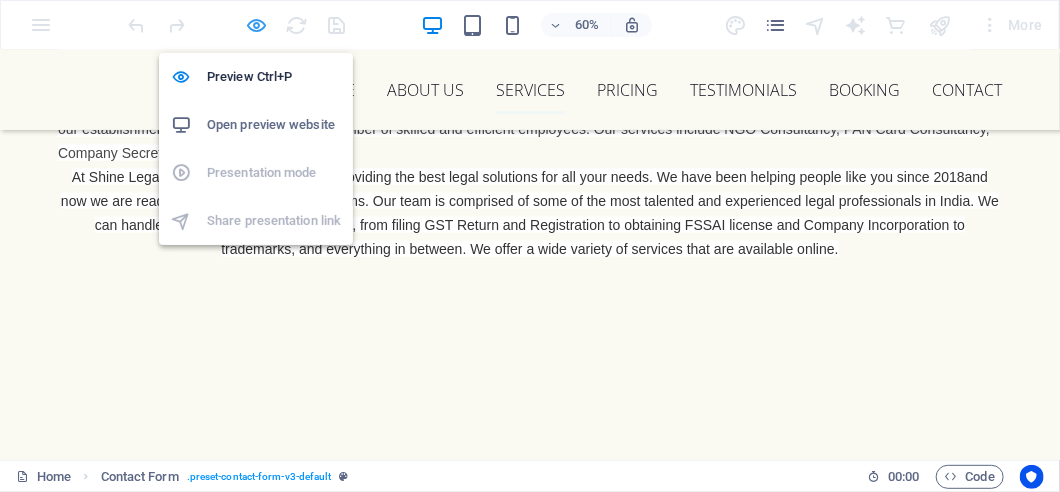 scroll, scrollTop: 5917, scrollLeft: 0, axis: vertical 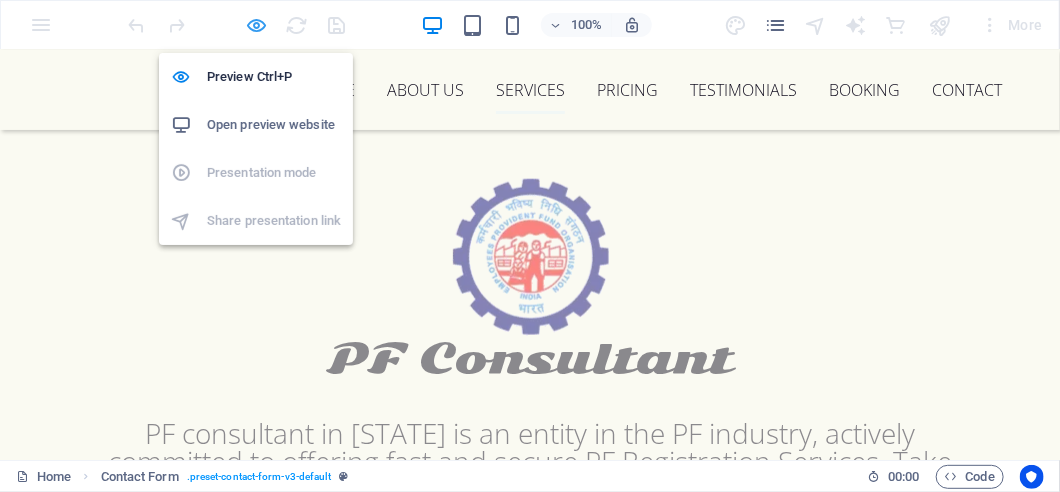 click at bounding box center (257, 25) 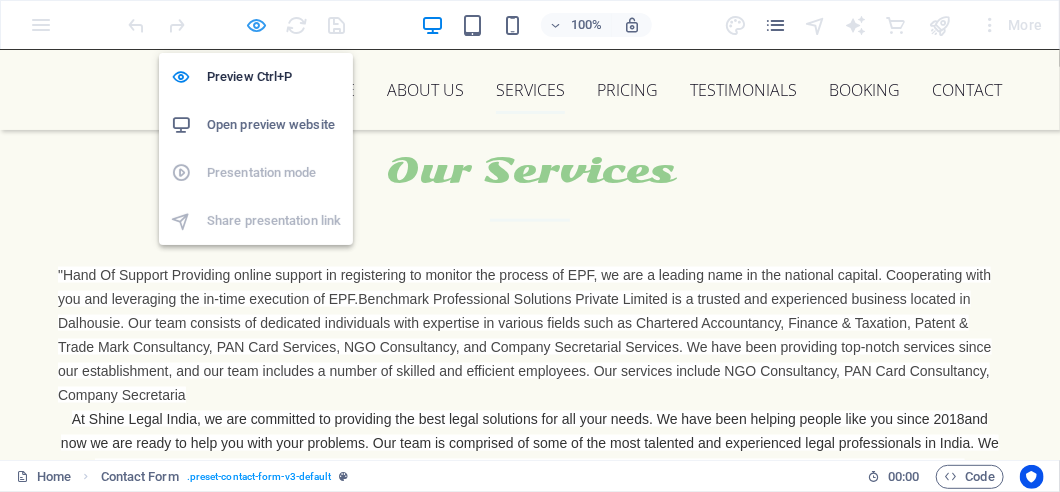 select on "rem" 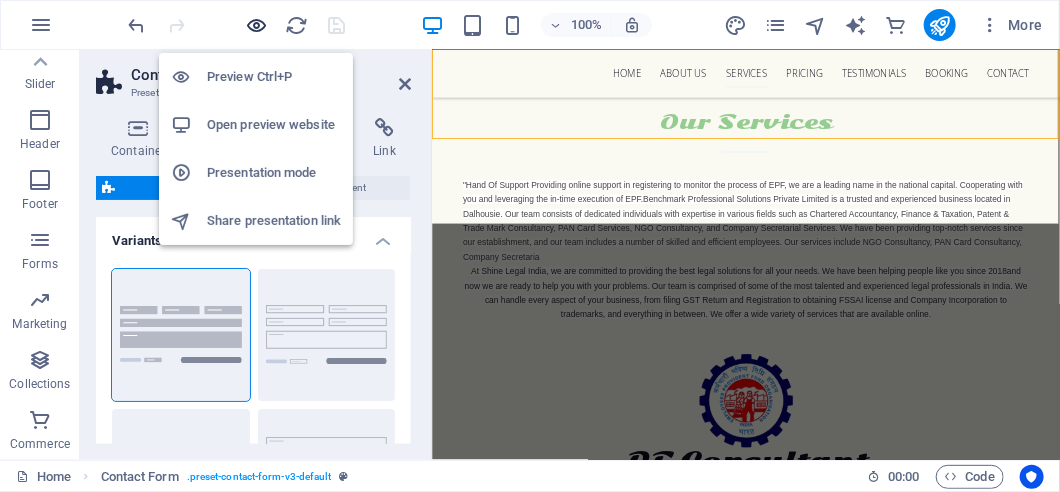 scroll, scrollTop: 6054, scrollLeft: 0, axis: vertical 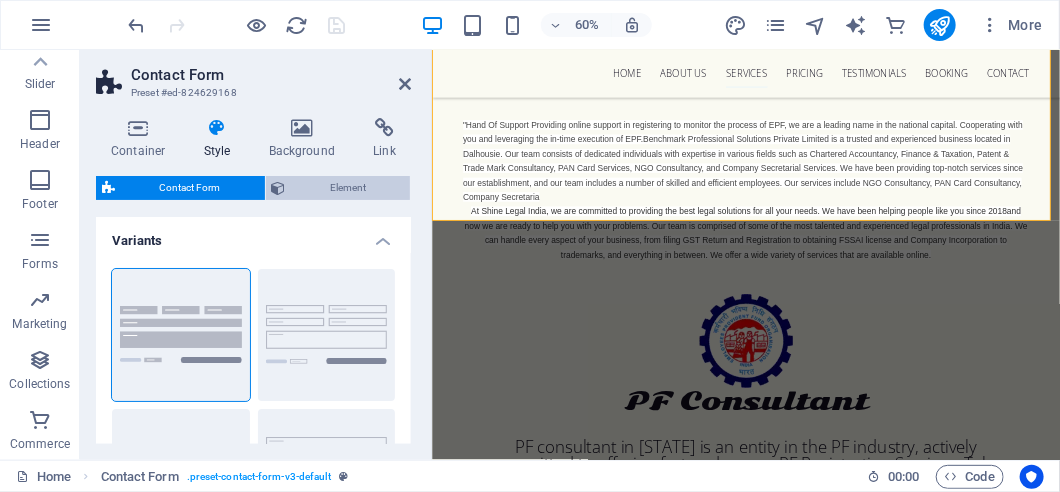 click on "Element" at bounding box center [348, 188] 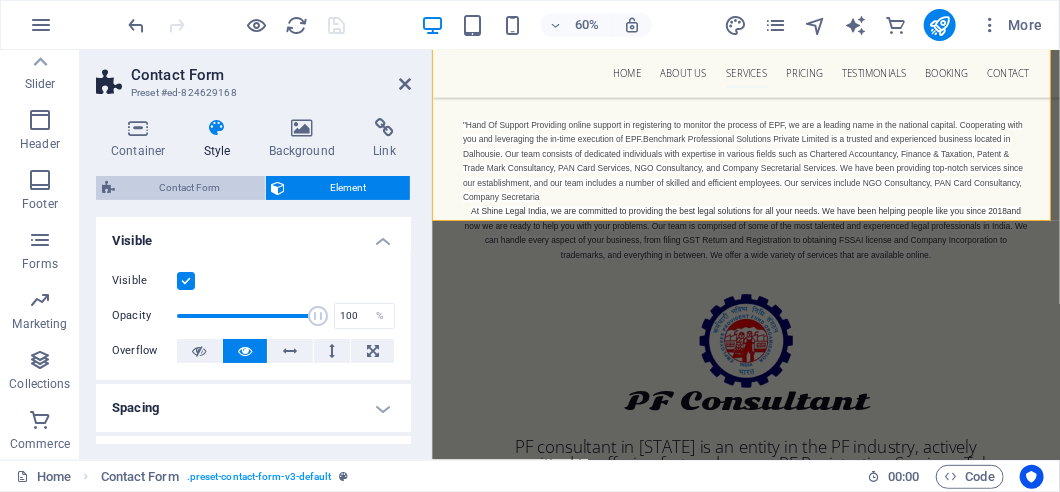 click on "Contact Form" at bounding box center (190, 188) 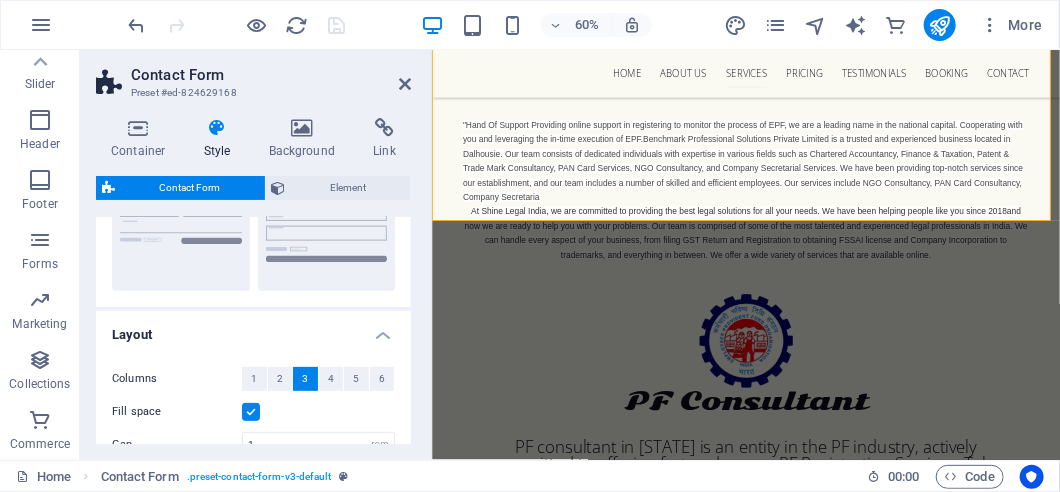 scroll, scrollTop: 252, scrollLeft: 0, axis: vertical 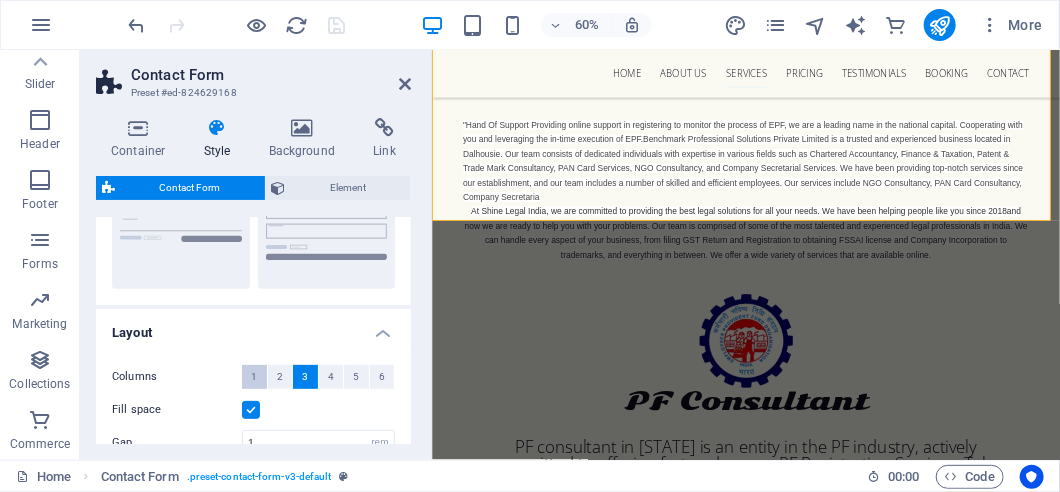 click on "1" at bounding box center (254, 377) 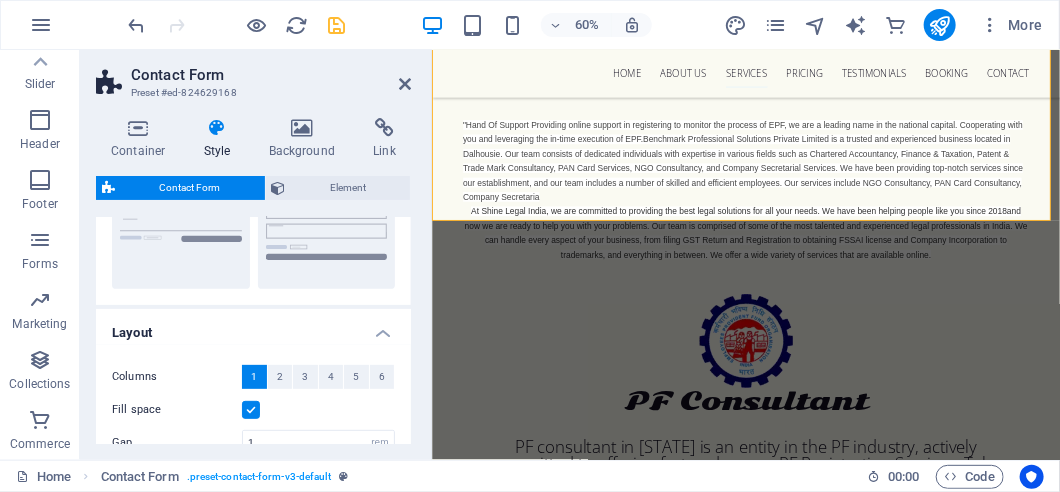 click on "Container Style Background Link Size Height Default px rem % vh vw Min. height None px rem % vh vw Width Default px rem % em vh vw Min. width None px rem % vh vw Content width Default Custom width Width Default px rem % em vh vw Min. width None px rem % vh vw Default padding Custom spacing Default content width and padding can be changed under Design. Edit design Layout (Flexbox) Alignment Determines the flex direction. Default Main axis Determine how elements should behave along the main axis inside this container (justify content). Default Side axis Control the vertical direction of the element inside of the container (align items). Default Wrap Default On Off Fill Controls the distances and direction of elements on the y-axis across several lines (align content). Default Accessibility ARIA helps assistive technologies (like screen readers) to understand the role, state, and behavior of web elements Role The ARIA role defines the purpose of an element.  None Alert Article Banner Comment Fan" at bounding box center [253, 281] 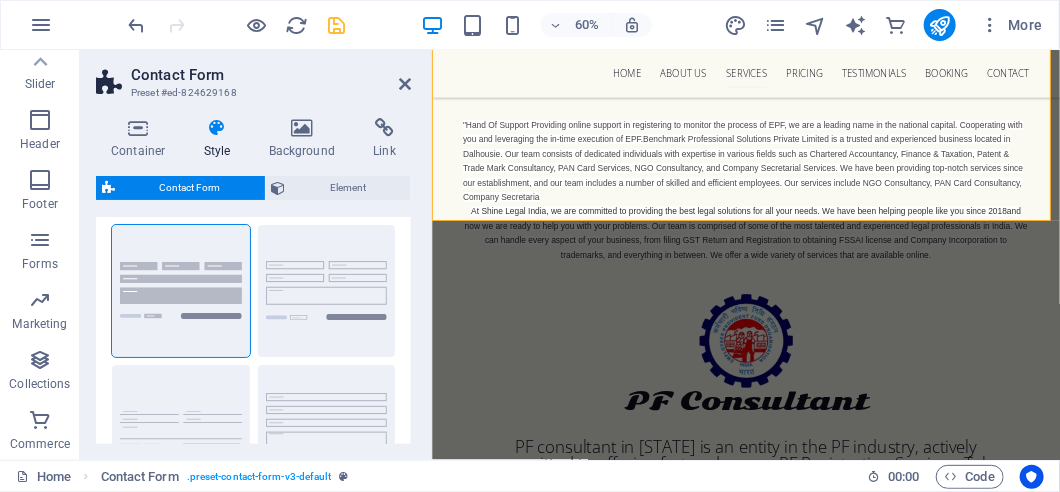 scroll, scrollTop: 36, scrollLeft: 0, axis: vertical 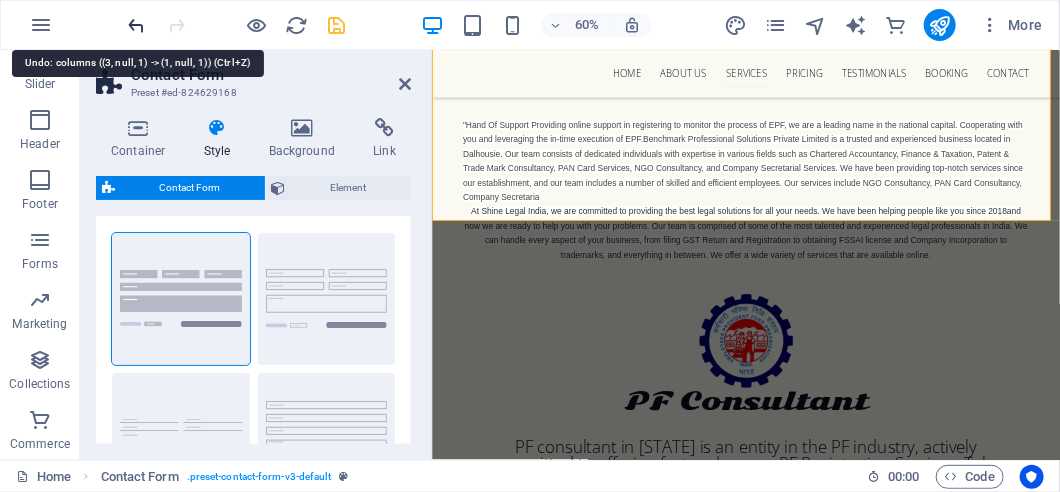 click at bounding box center (137, 25) 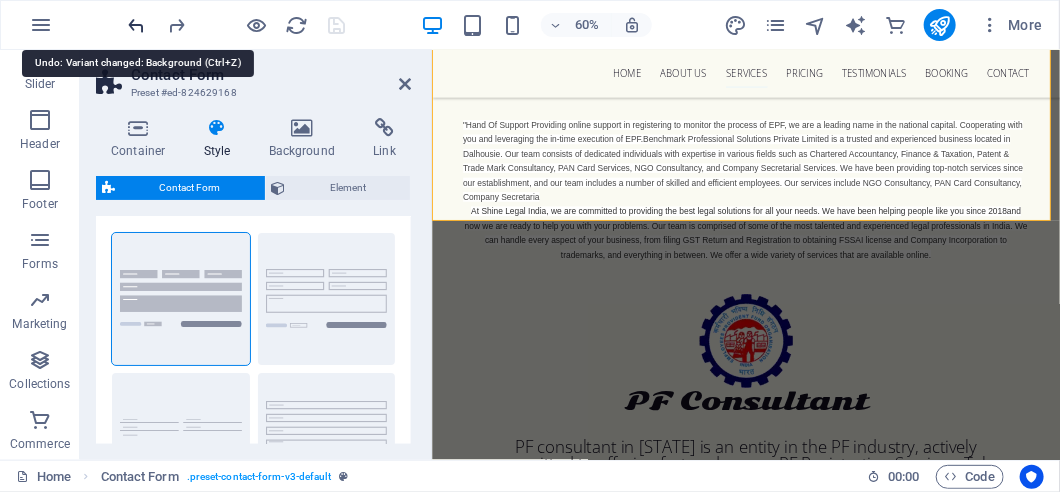 click at bounding box center [137, 25] 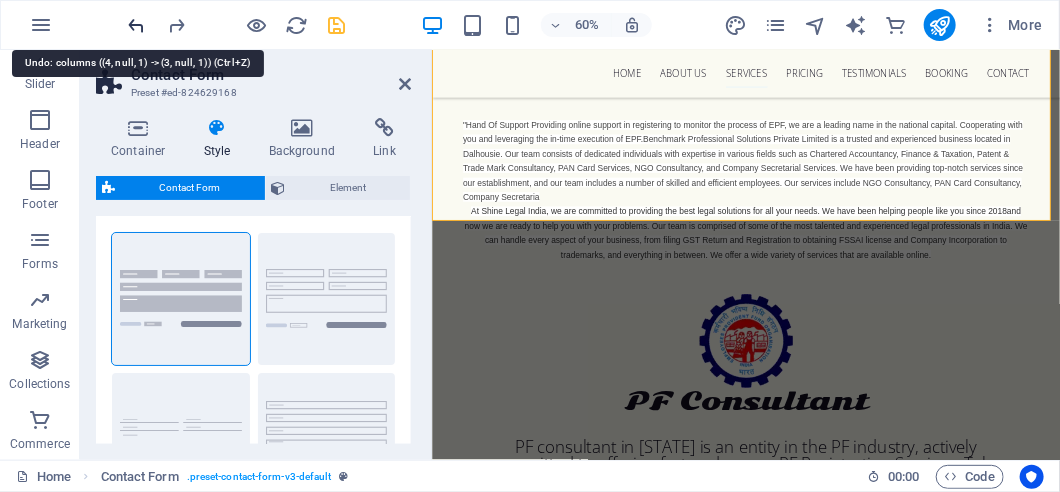 click at bounding box center (137, 25) 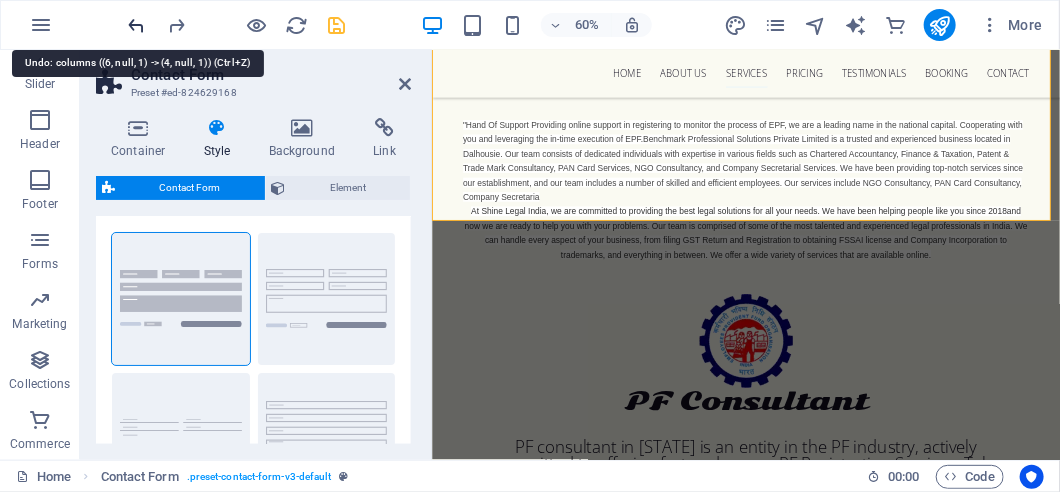 click at bounding box center (137, 25) 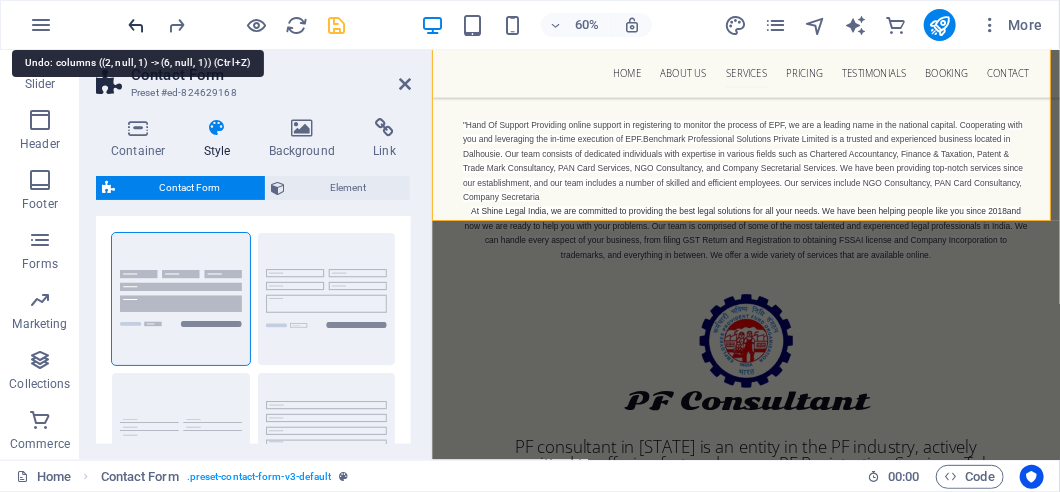 click at bounding box center [137, 25] 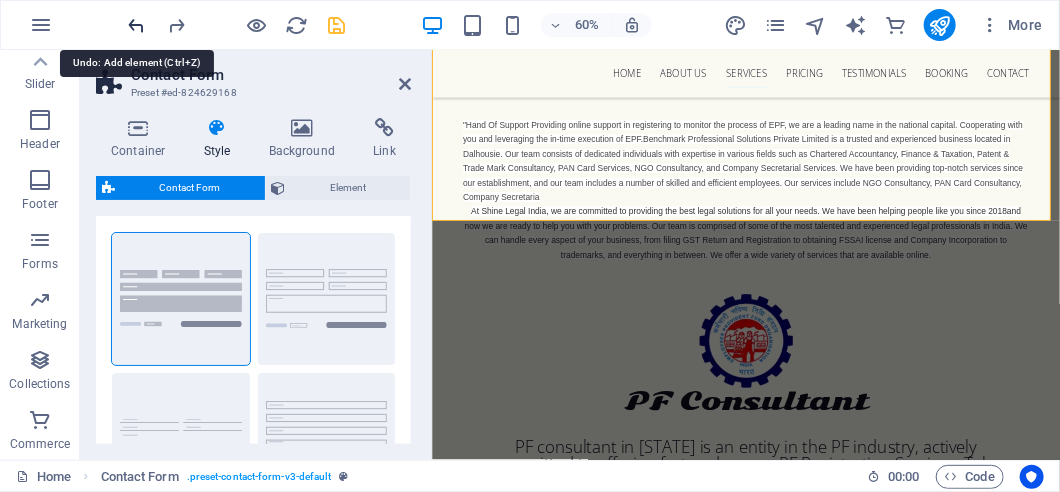 click at bounding box center [137, 25] 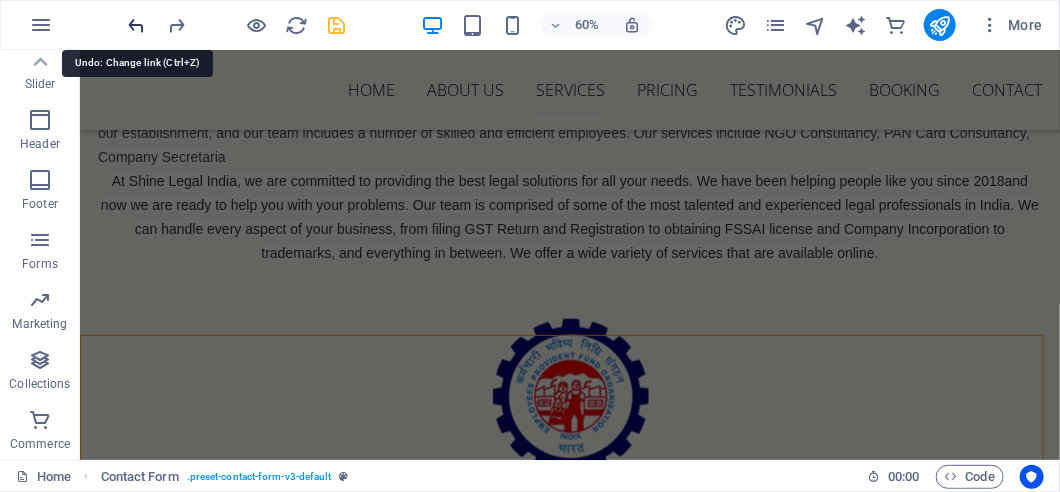 scroll, scrollTop: 5615, scrollLeft: 0, axis: vertical 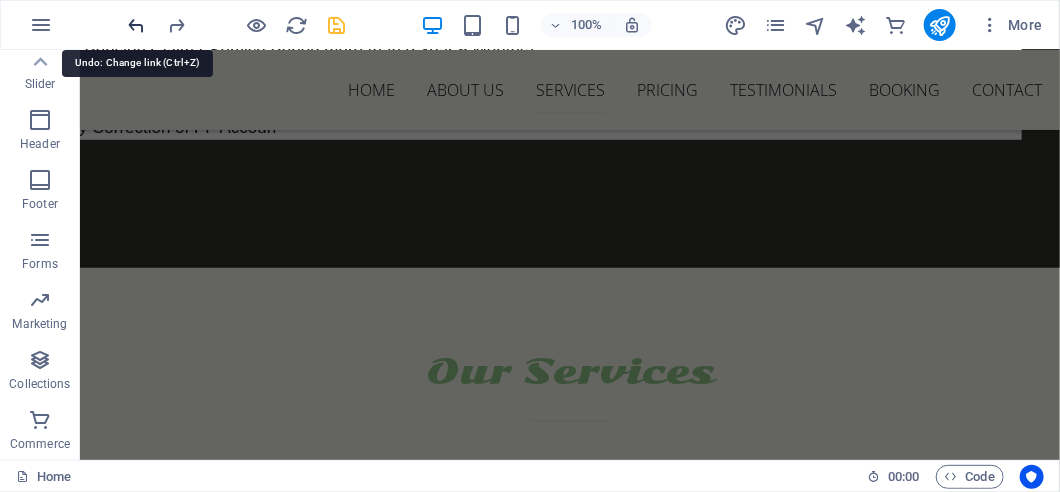 click at bounding box center [137, 25] 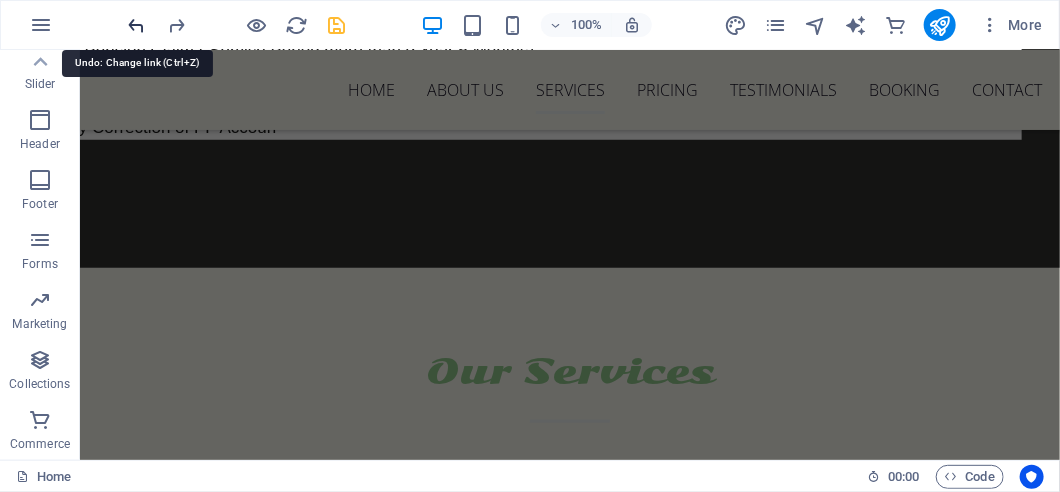 scroll, scrollTop: 4365, scrollLeft: 0, axis: vertical 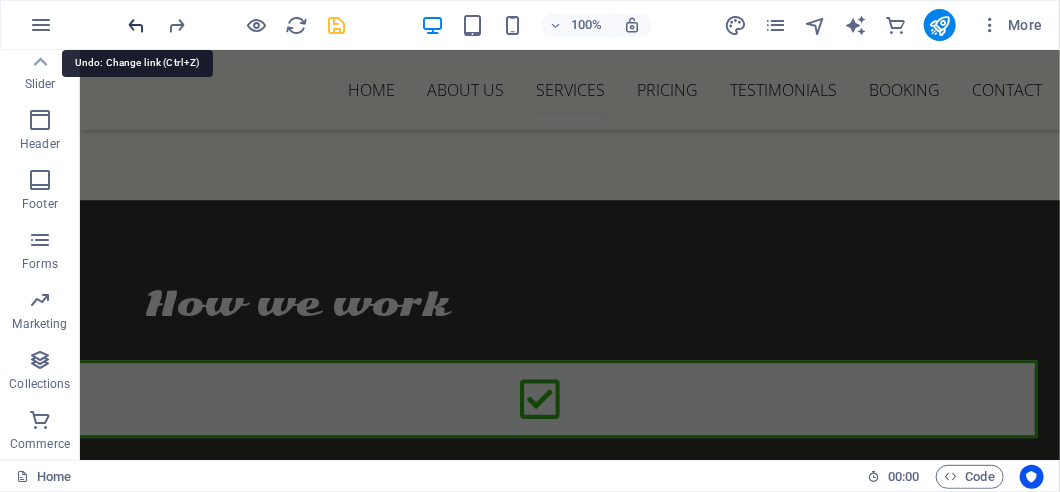 click at bounding box center [137, 25] 